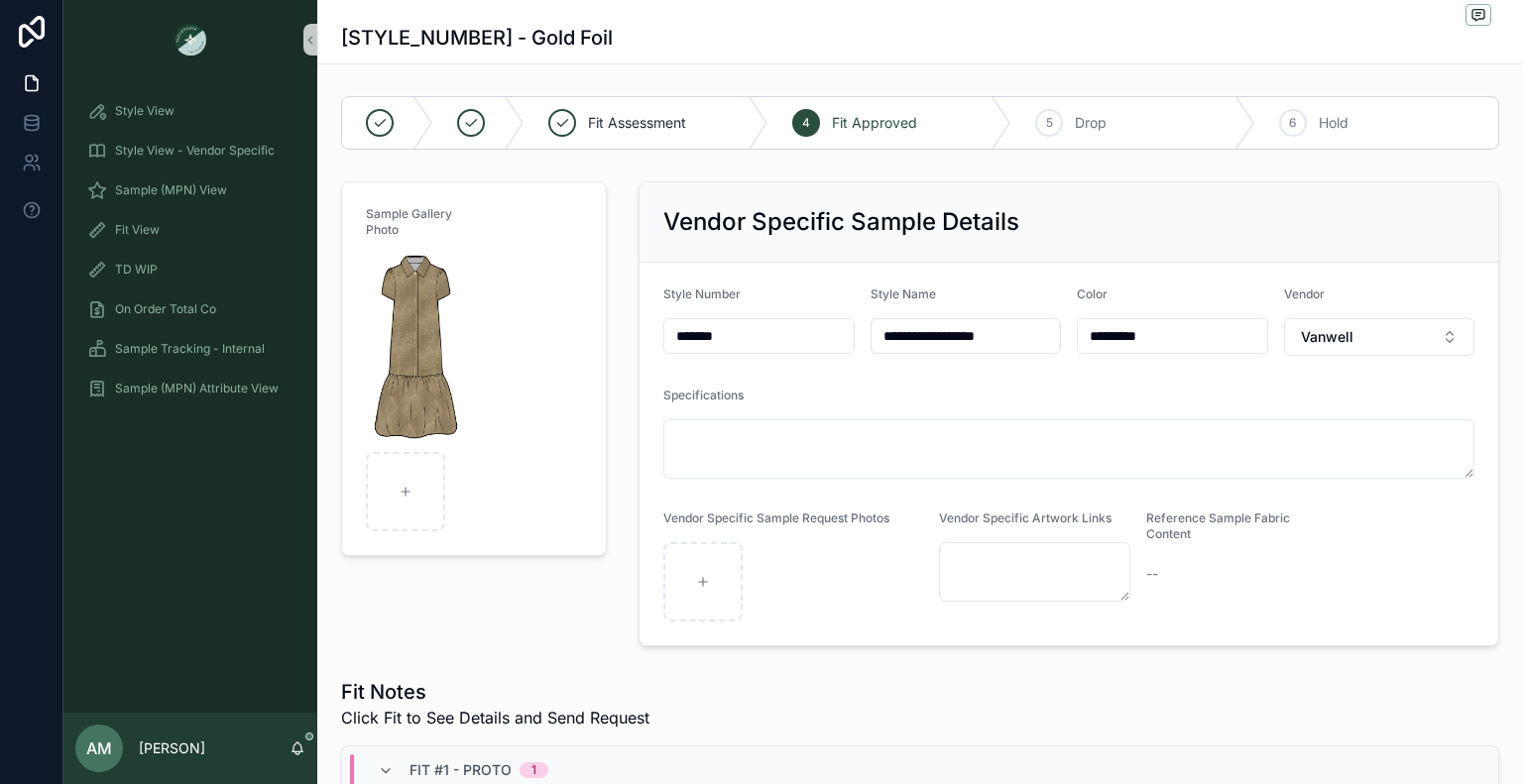 scroll, scrollTop: 0, scrollLeft: 0, axis: both 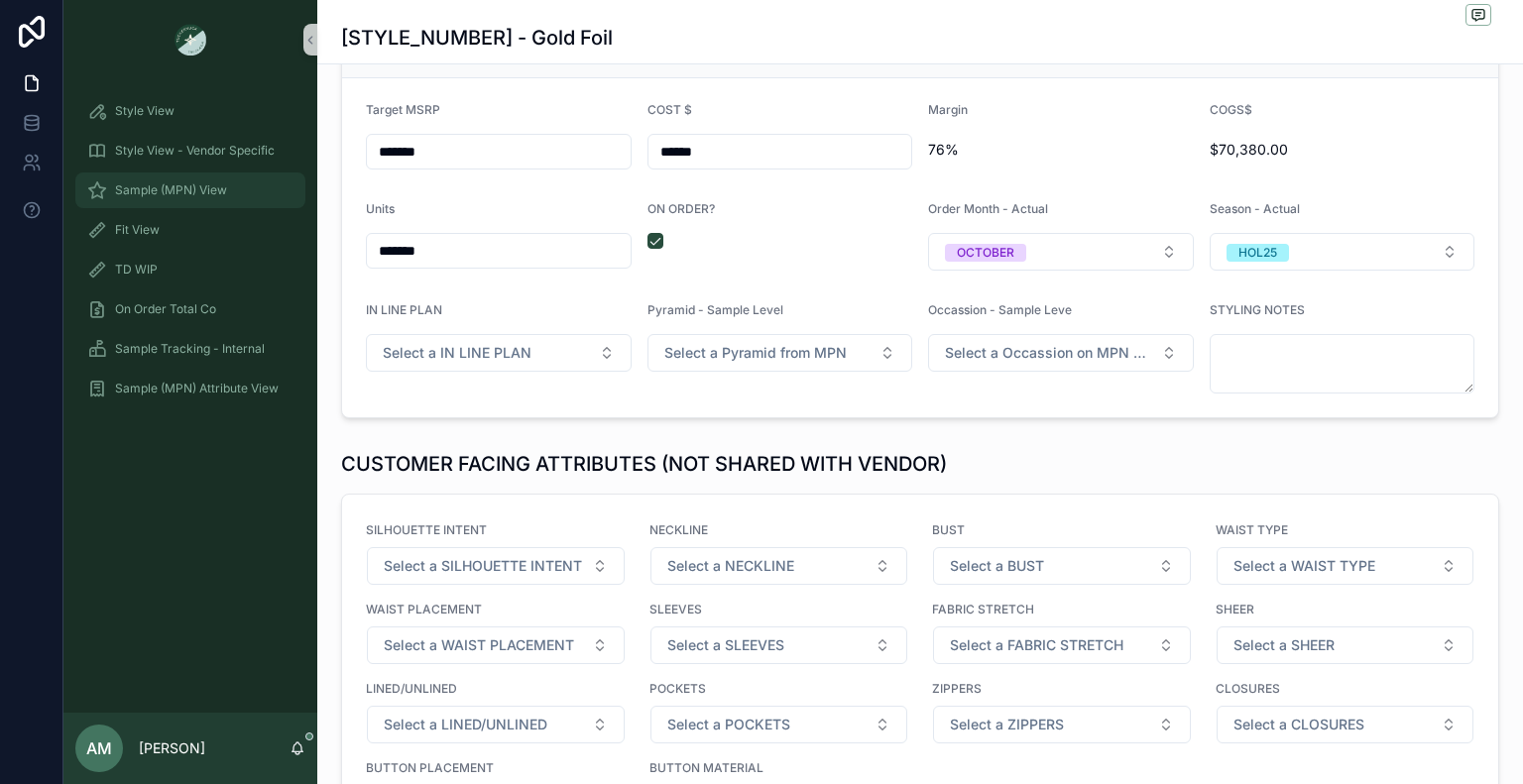 click on "Sample (MPN) View" at bounding box center [171, 190] 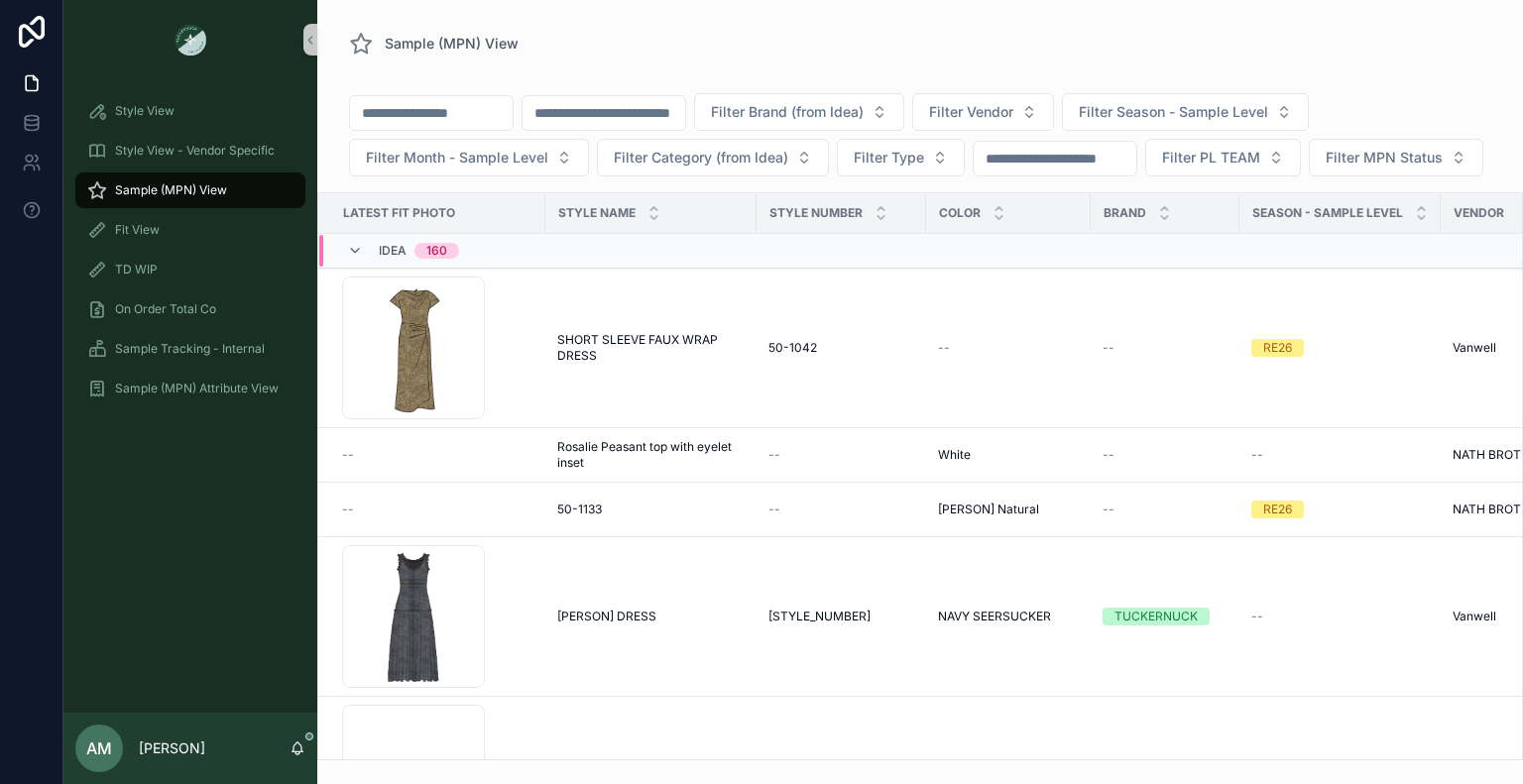 scroll, scrollTop: 0, scrollLeft: 0, axis: both 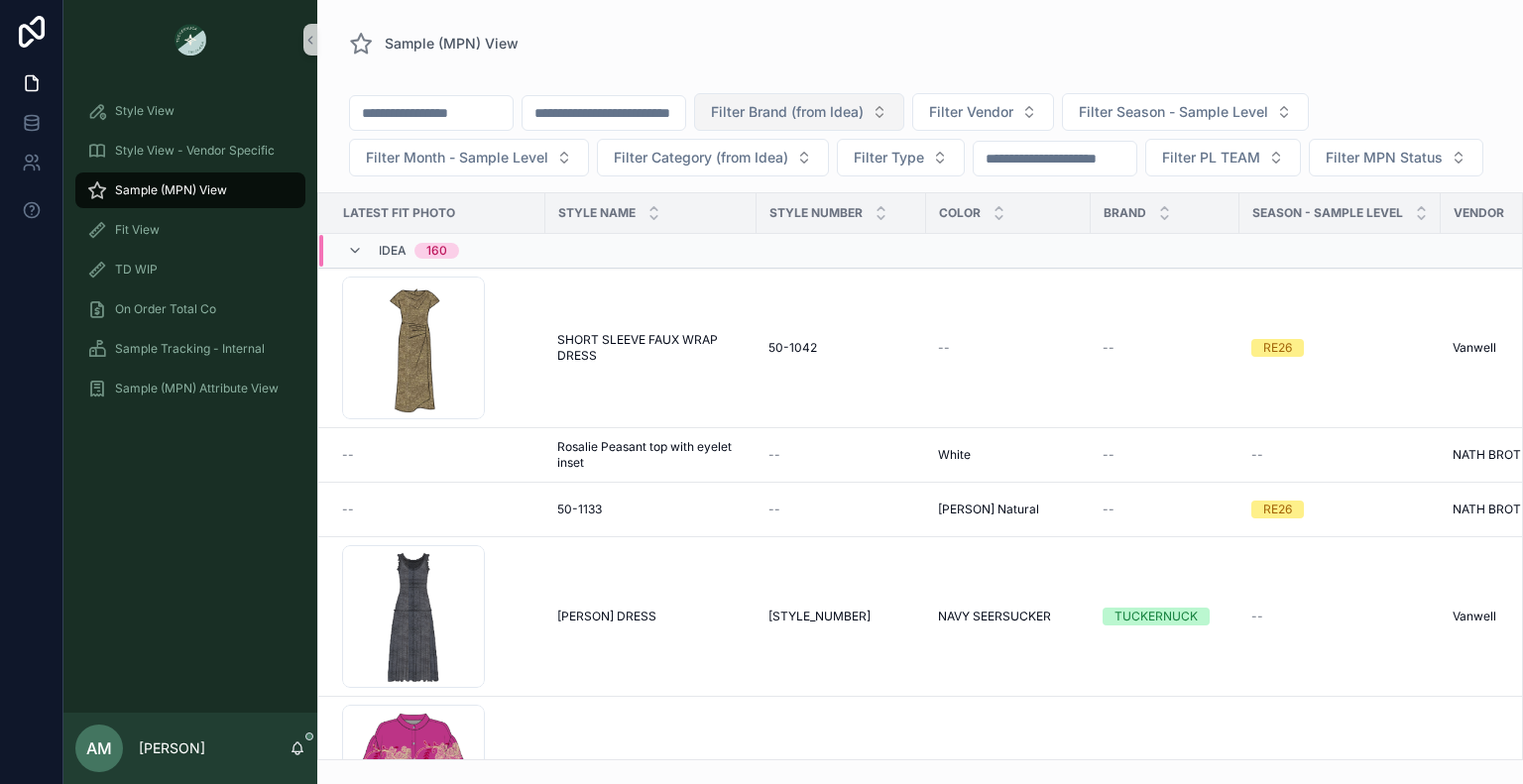 click on "Filter Brand (from Idea)" at bounding box center (787, 112) 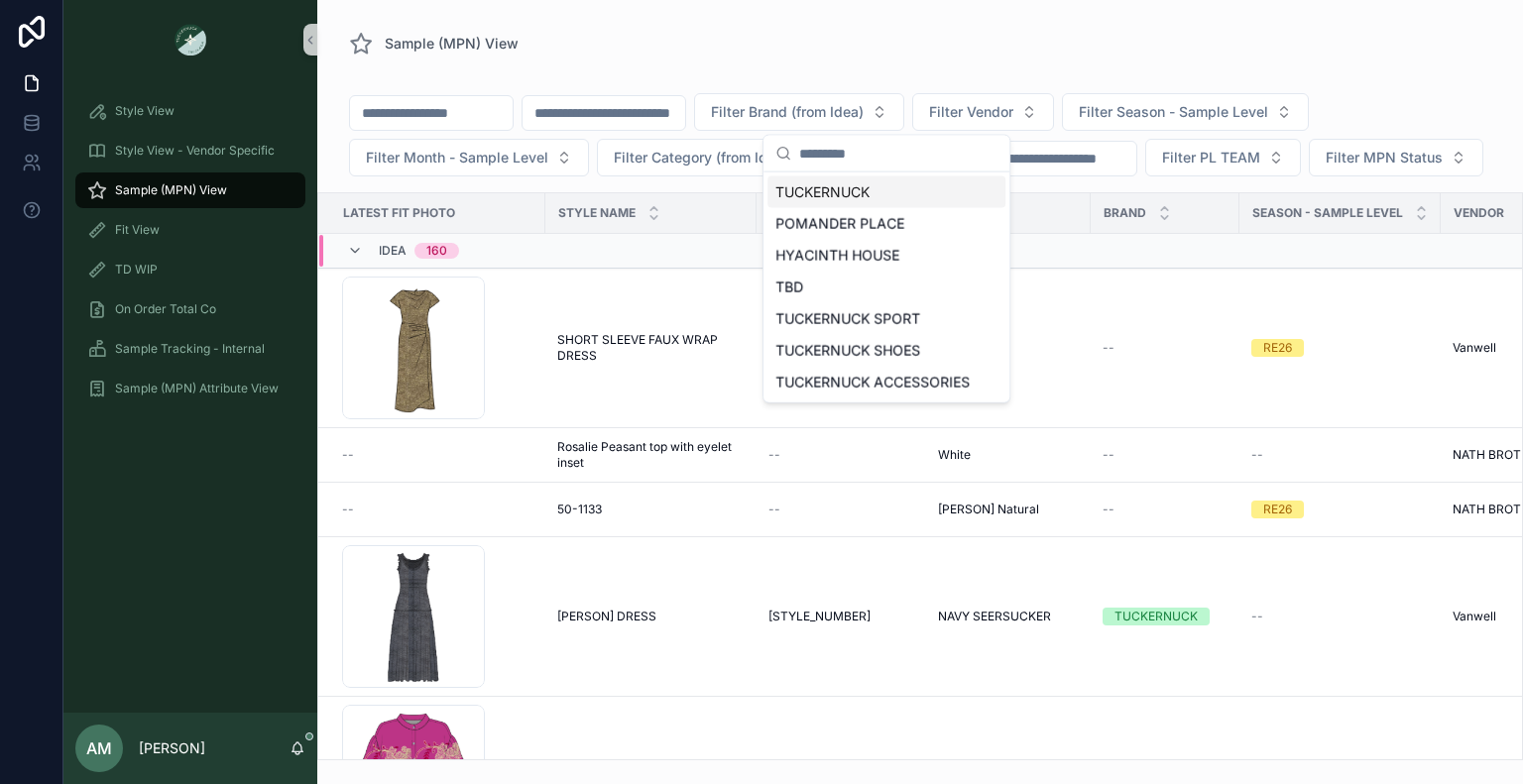 click on "TUCKERNUCK" at bounding box center [886, 192] 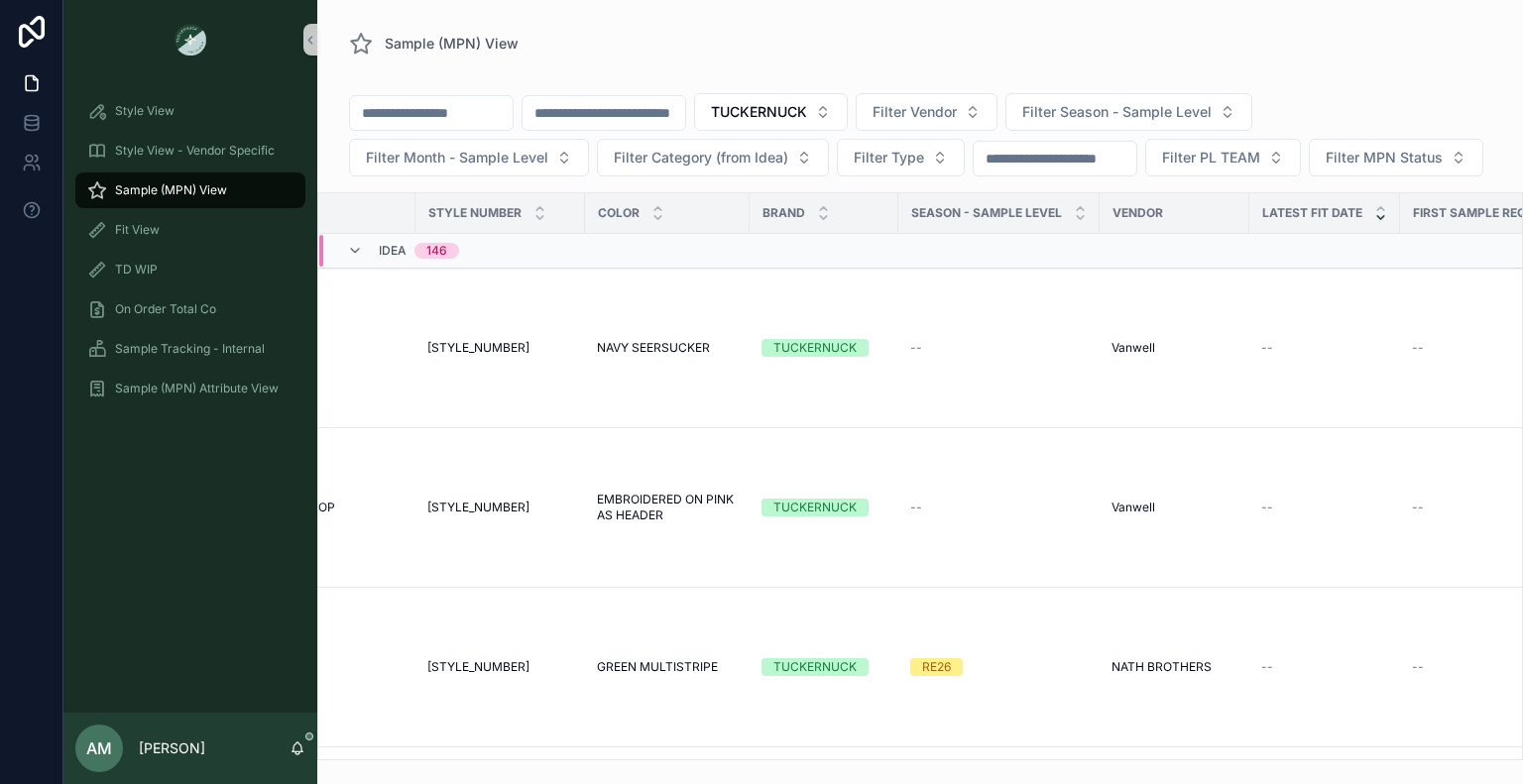 scroll, scrollTop: 0, scrollLeft: 0, axis: both 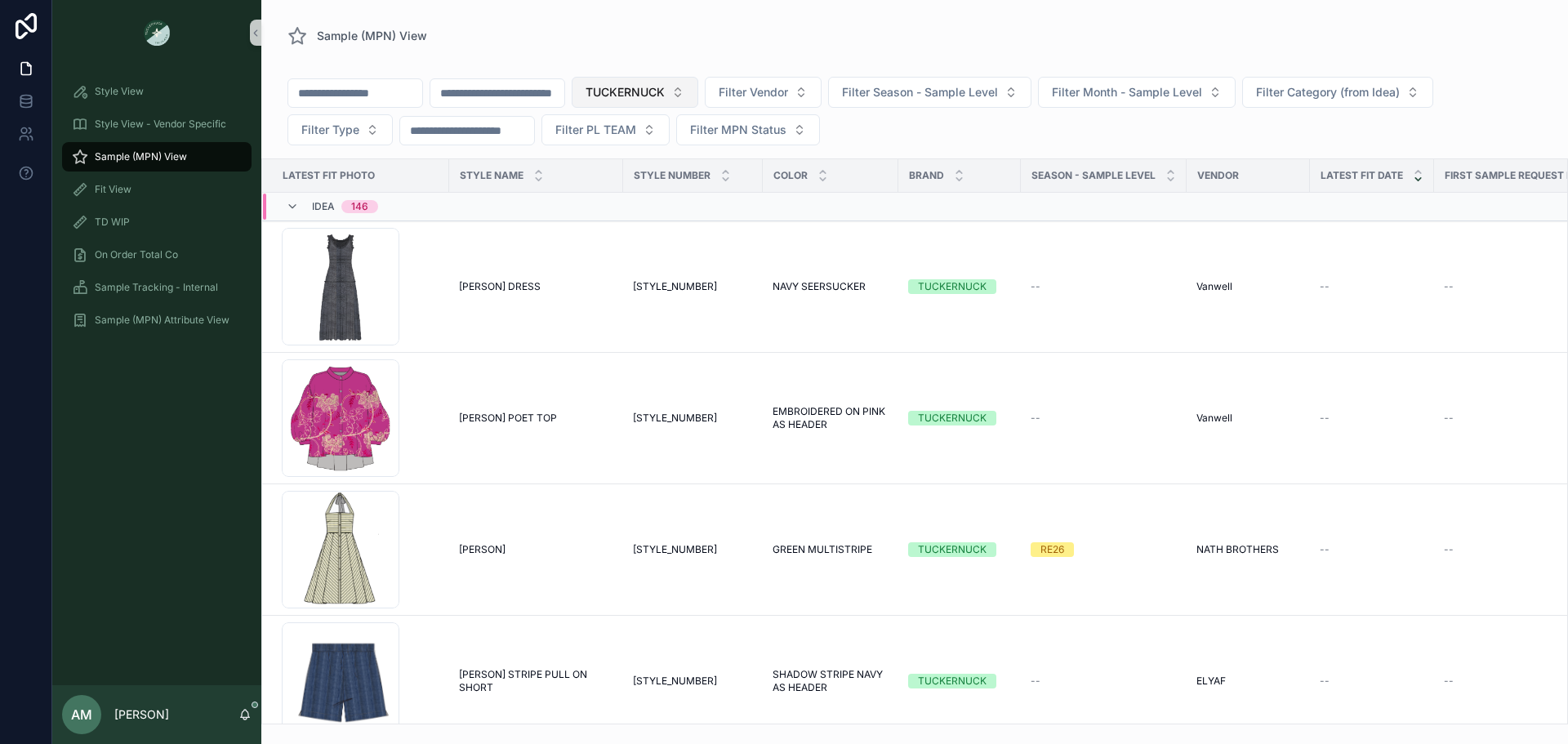 click on "TUCKERNUCK" at bounding box center [625, 92] 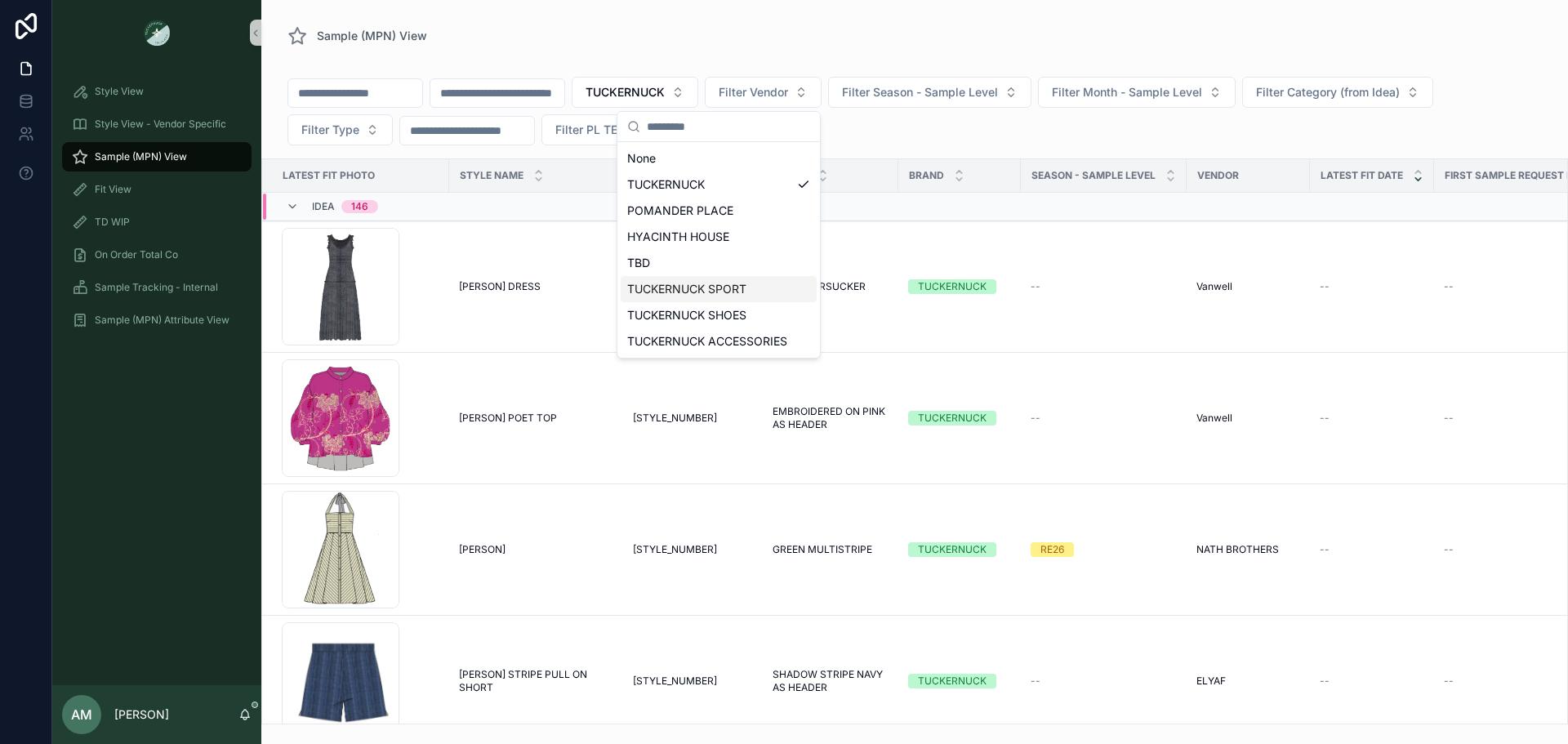 click on "TUCKERNUCK SPORT" at bounding box center (719, 289) 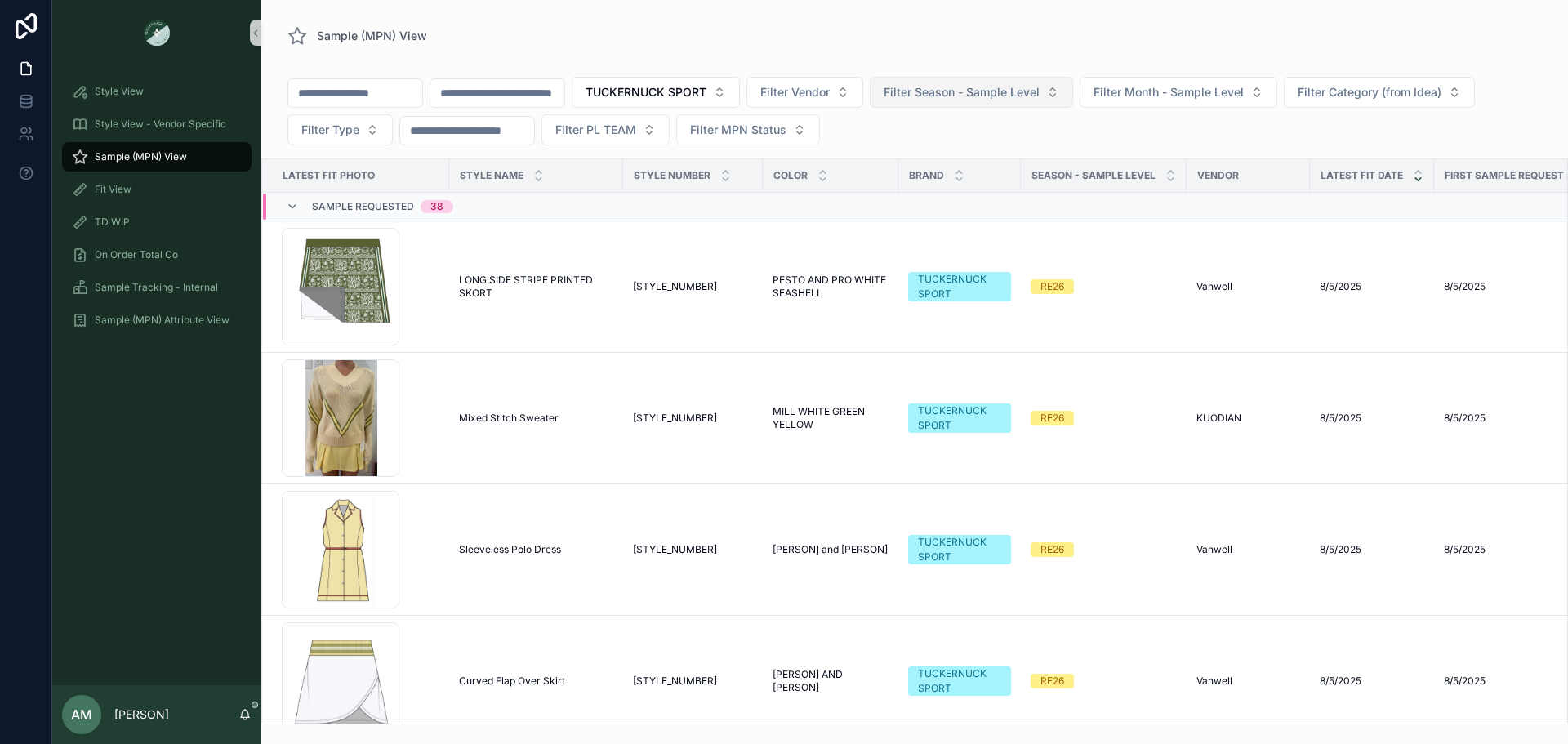 click on "Filter Season - Sample Level" at bounding box center [961, 92] 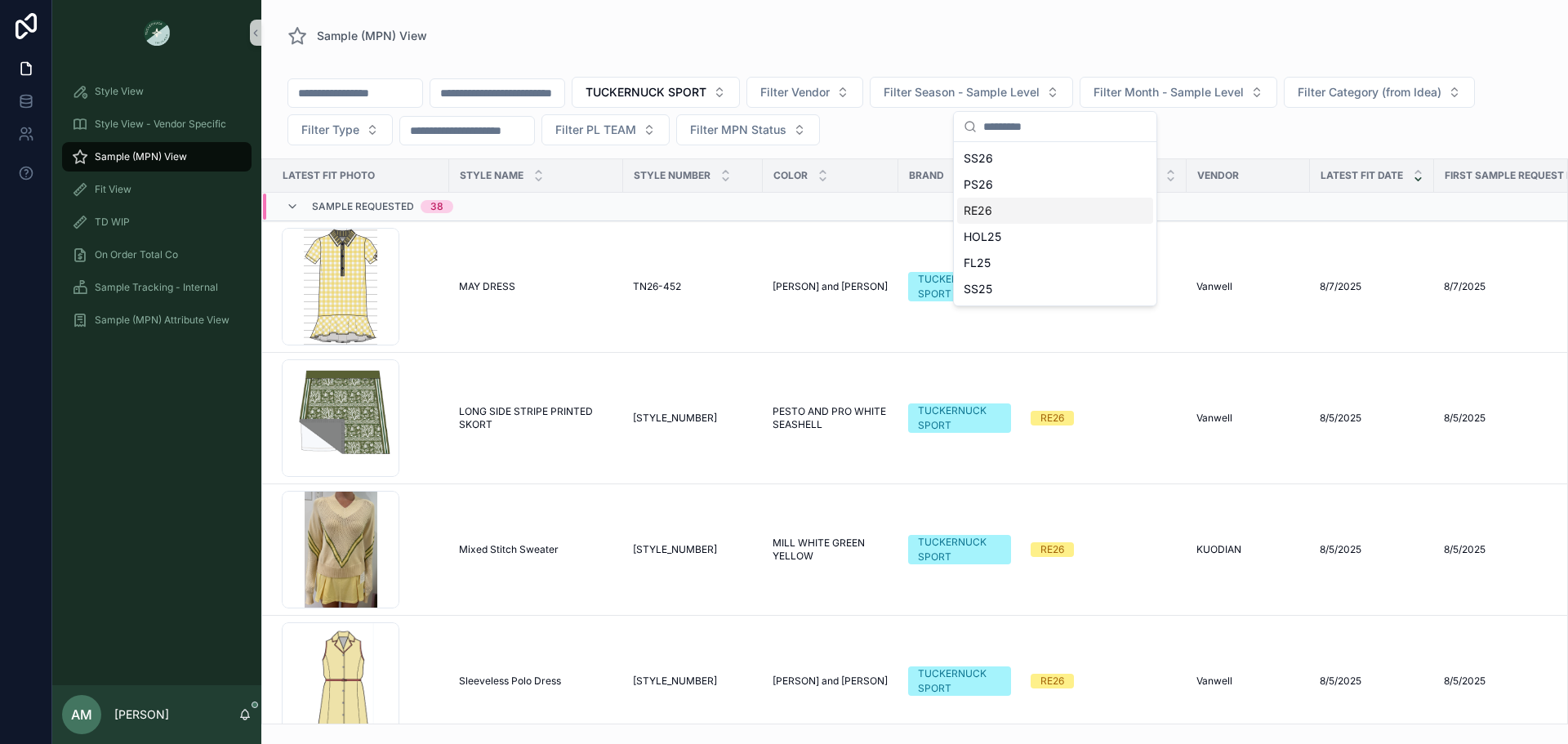 click on "RE26" at bounding box center (1055, 211) 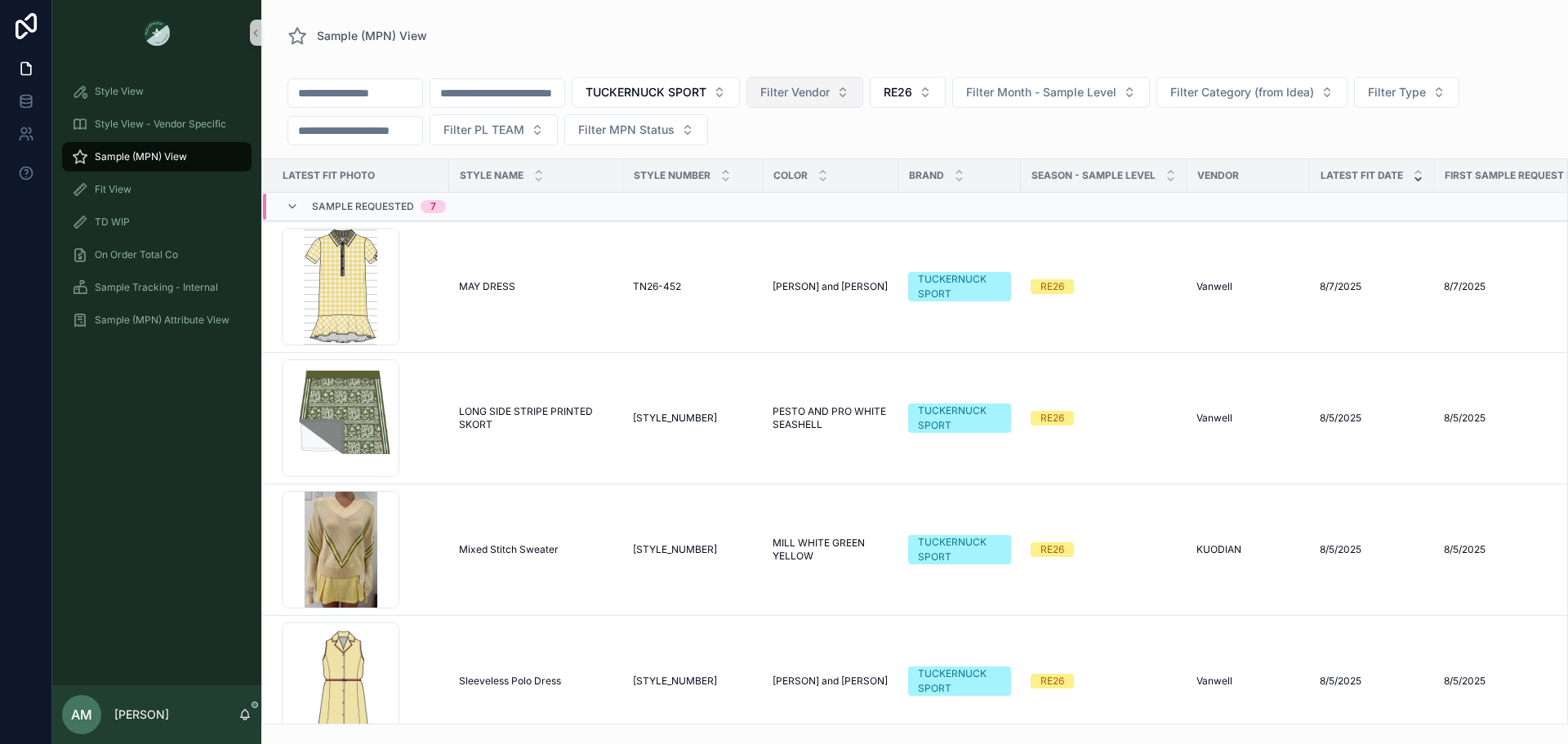 click on "Filter Vendor" at bounding box center [795, 92] 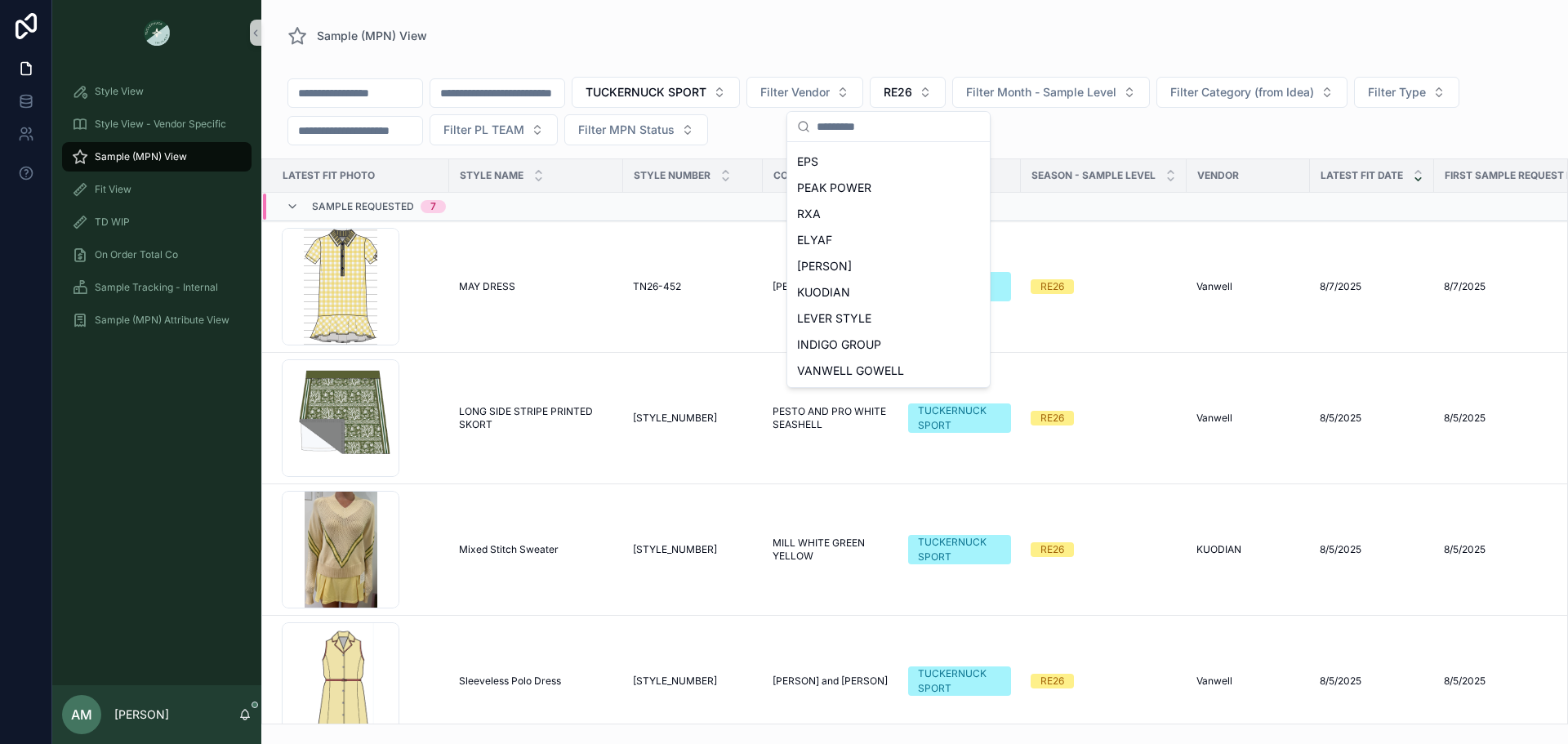 scroll, scrollTop: 735, scrollLeft: 0, axis: vertical 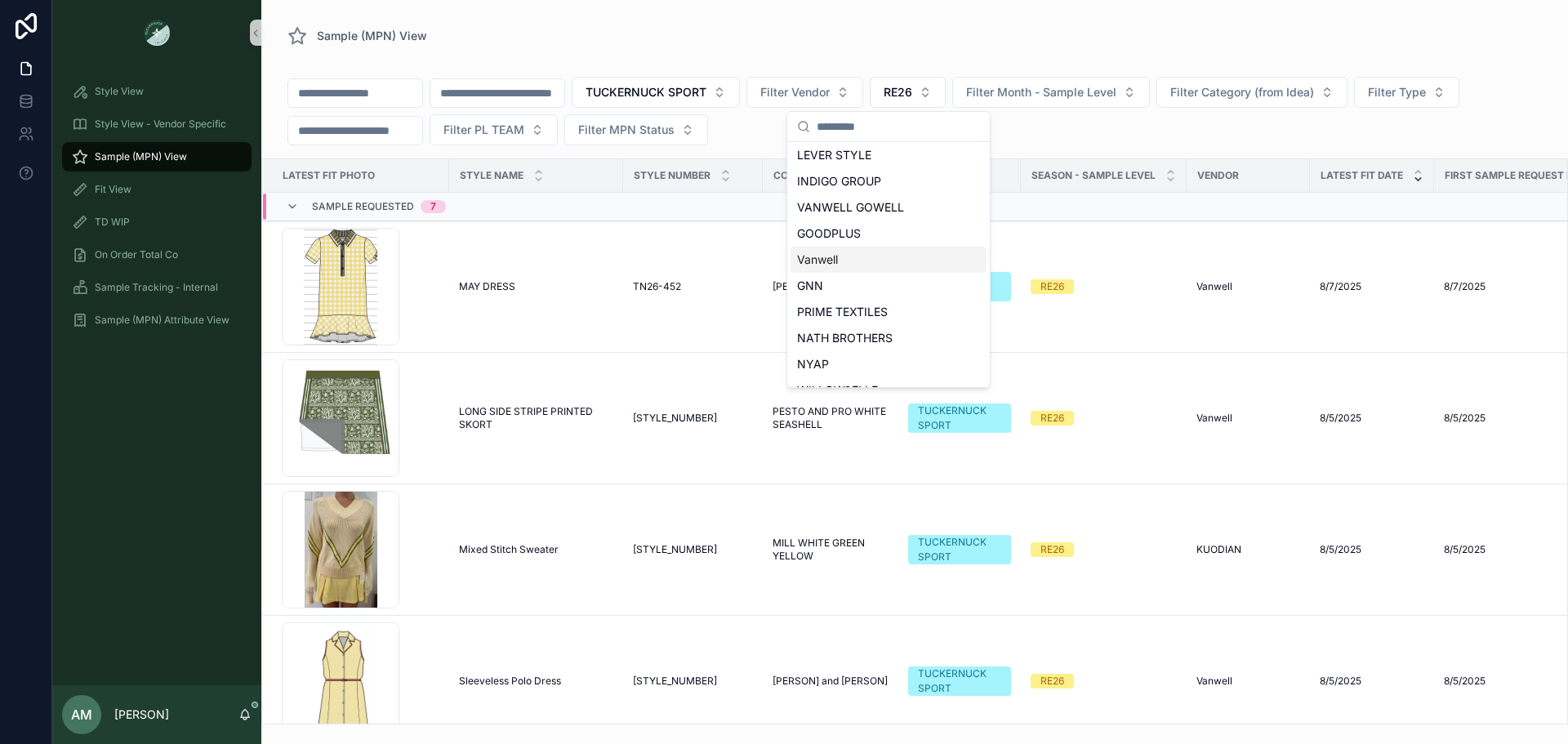 click on "Vanwell" at bounding box center [889, 260] 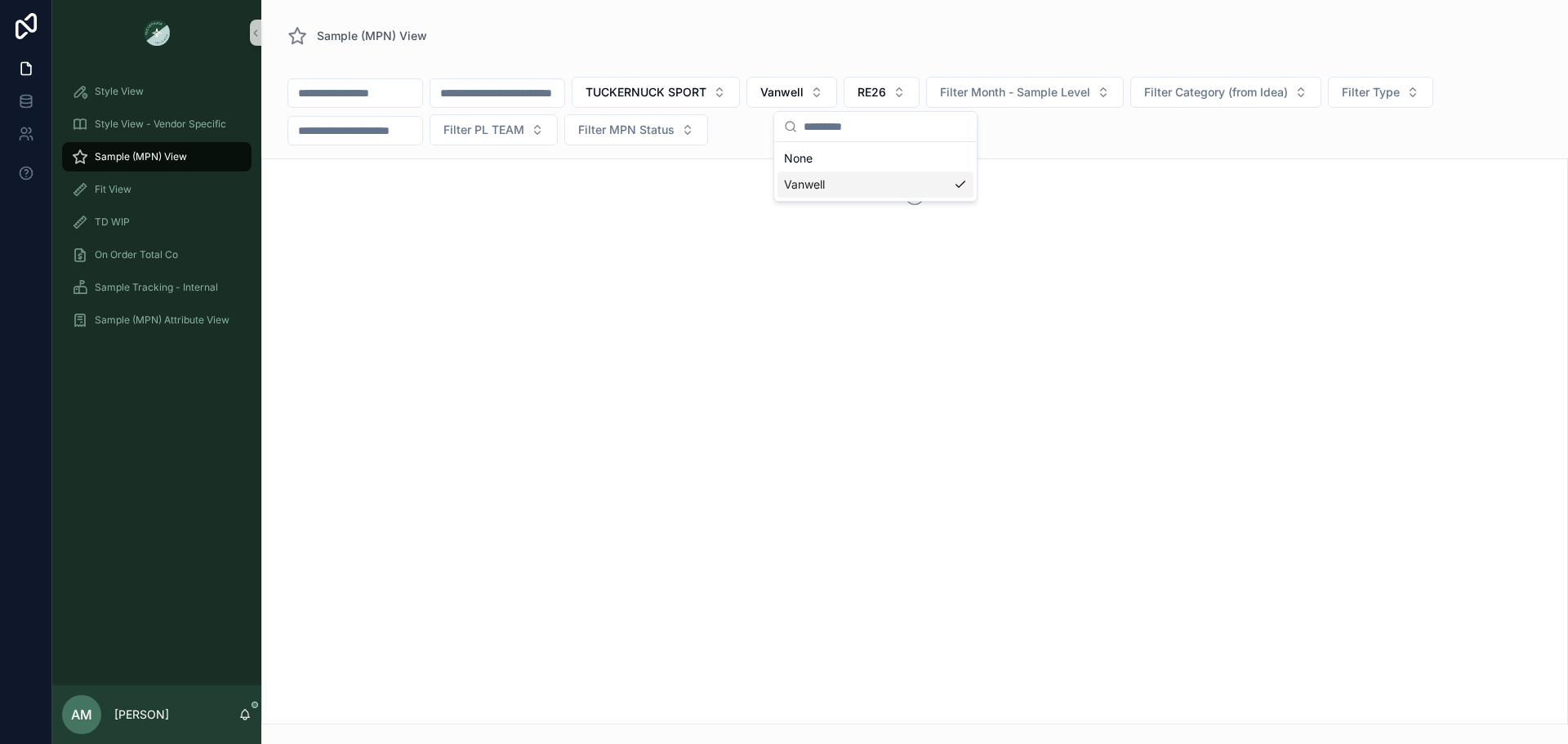 scroll, scrollTop: 0, scrollLeft: 0, axis: both 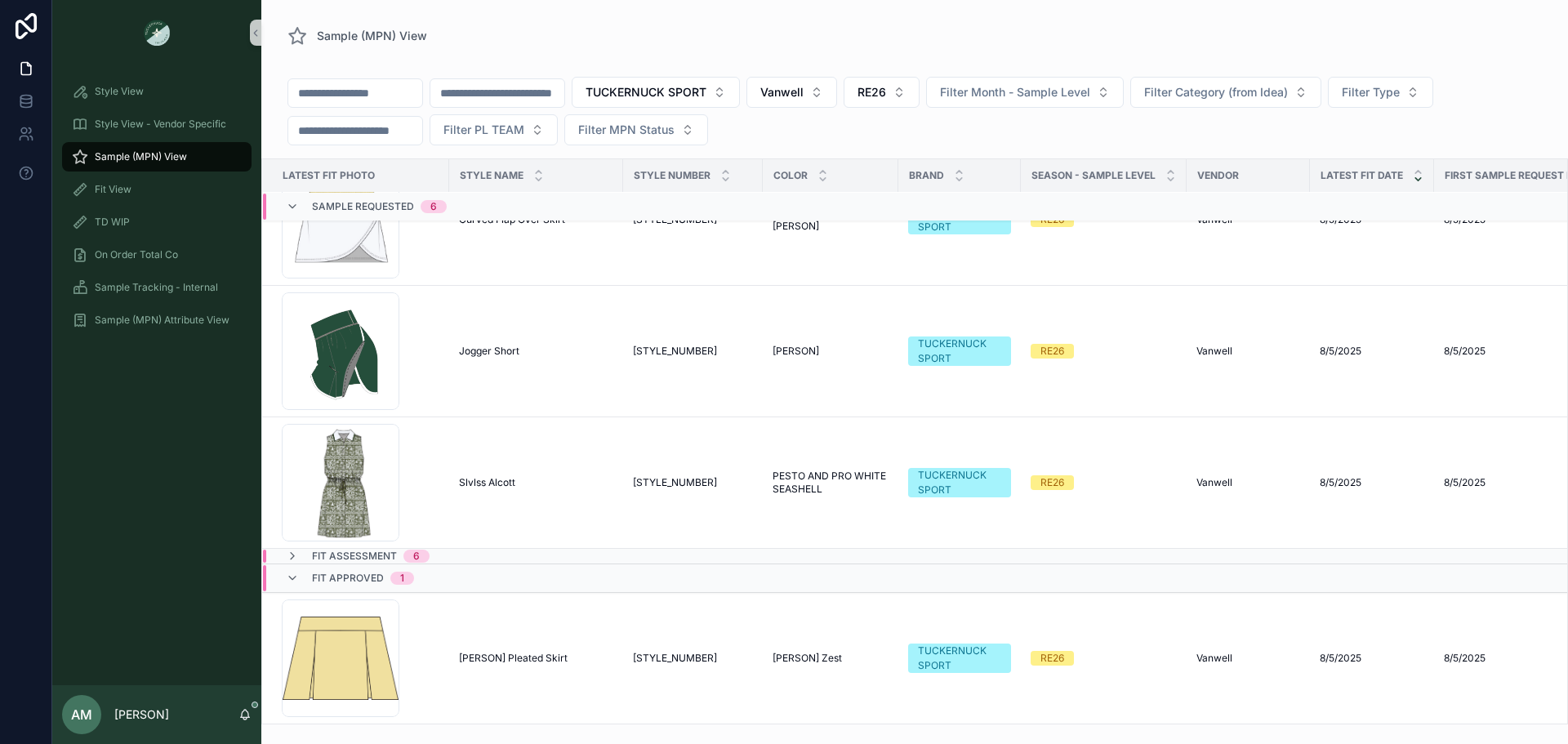 click on "Fit Assessment 6" at bounding box center [512, 556] 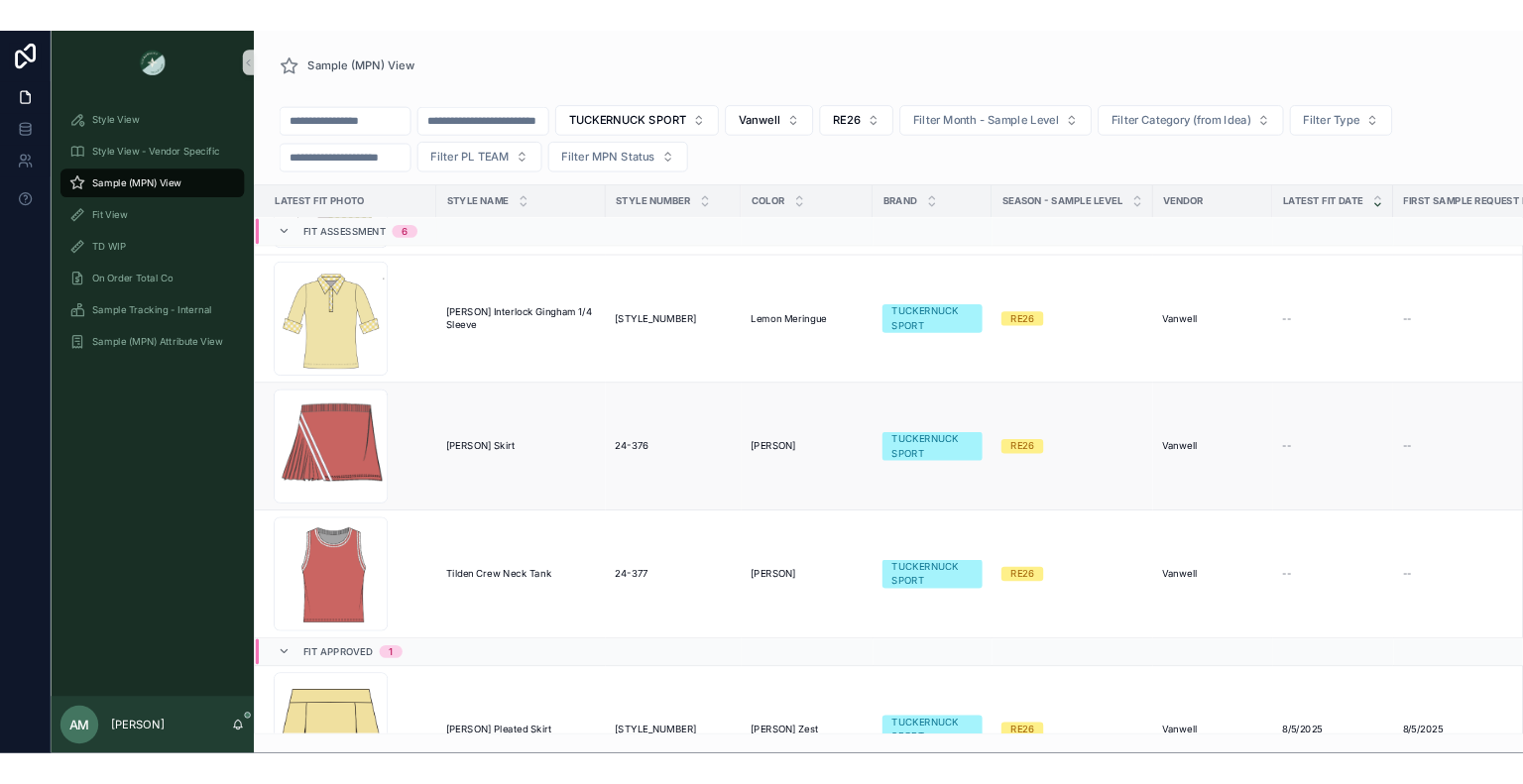 scroll, scrollTop: 1576, scrollLeft: 0, axis: vertical 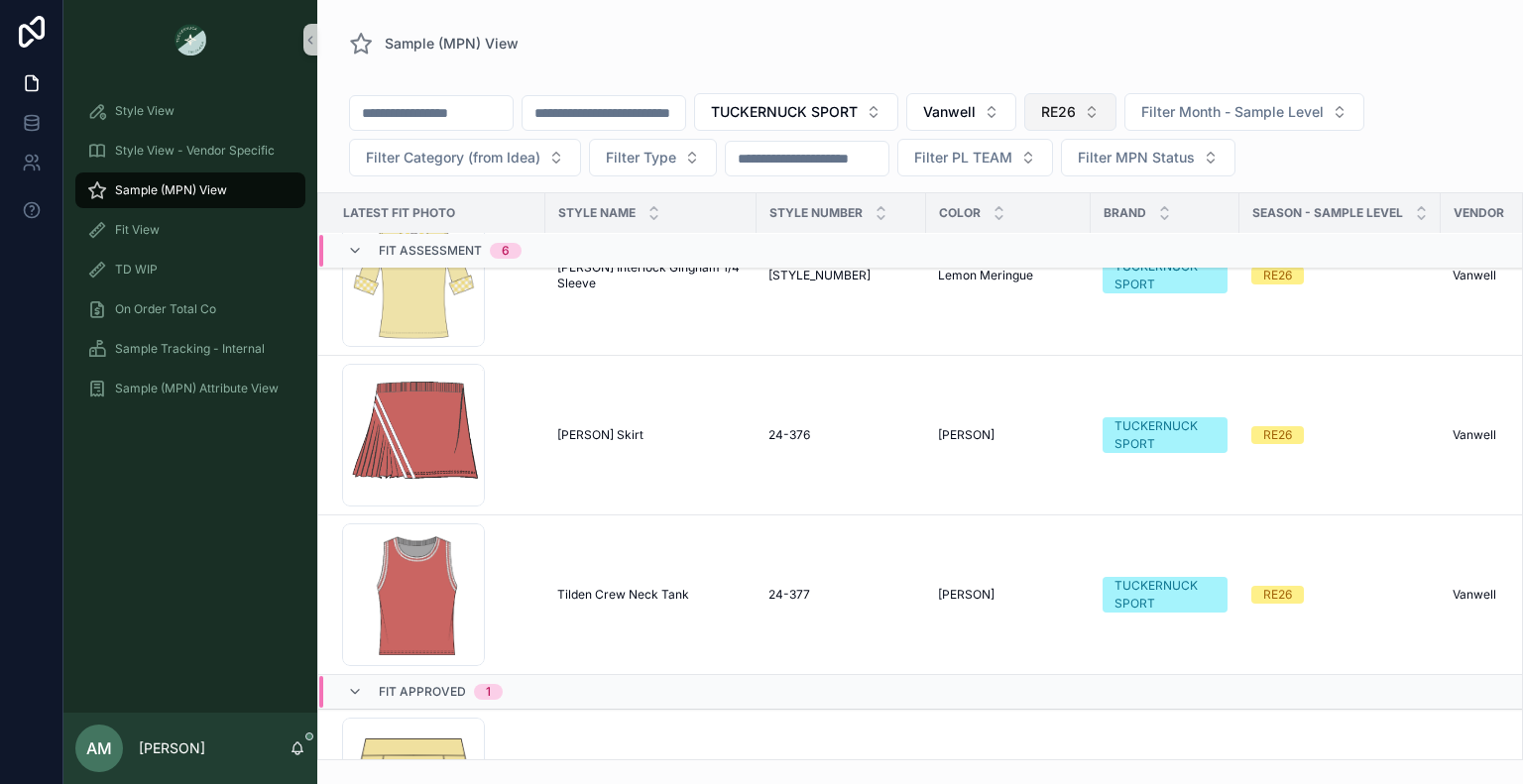 click on "RE26" at bounding box center [1058, 112] 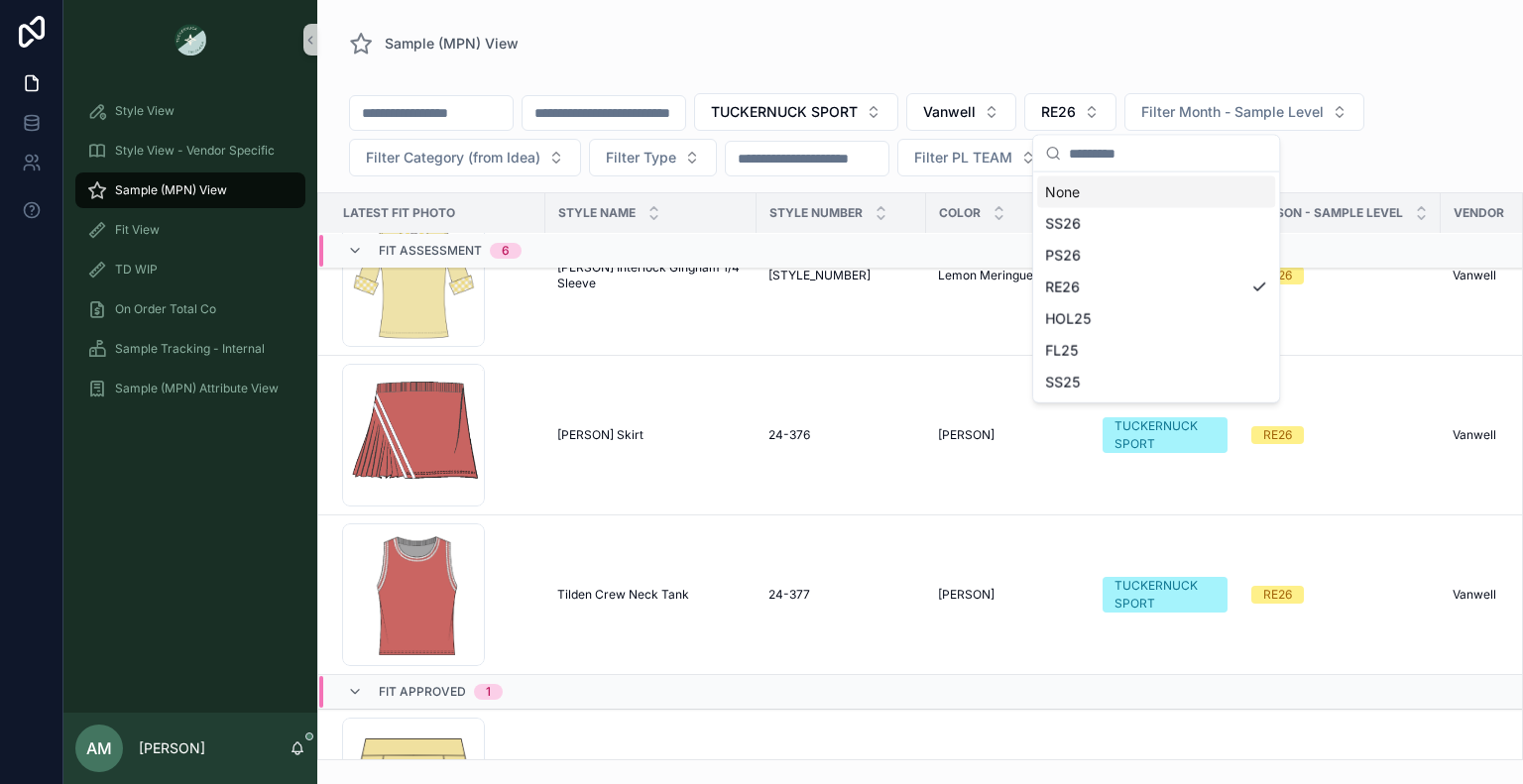 click on "None" at bounding box center (1156, 192) 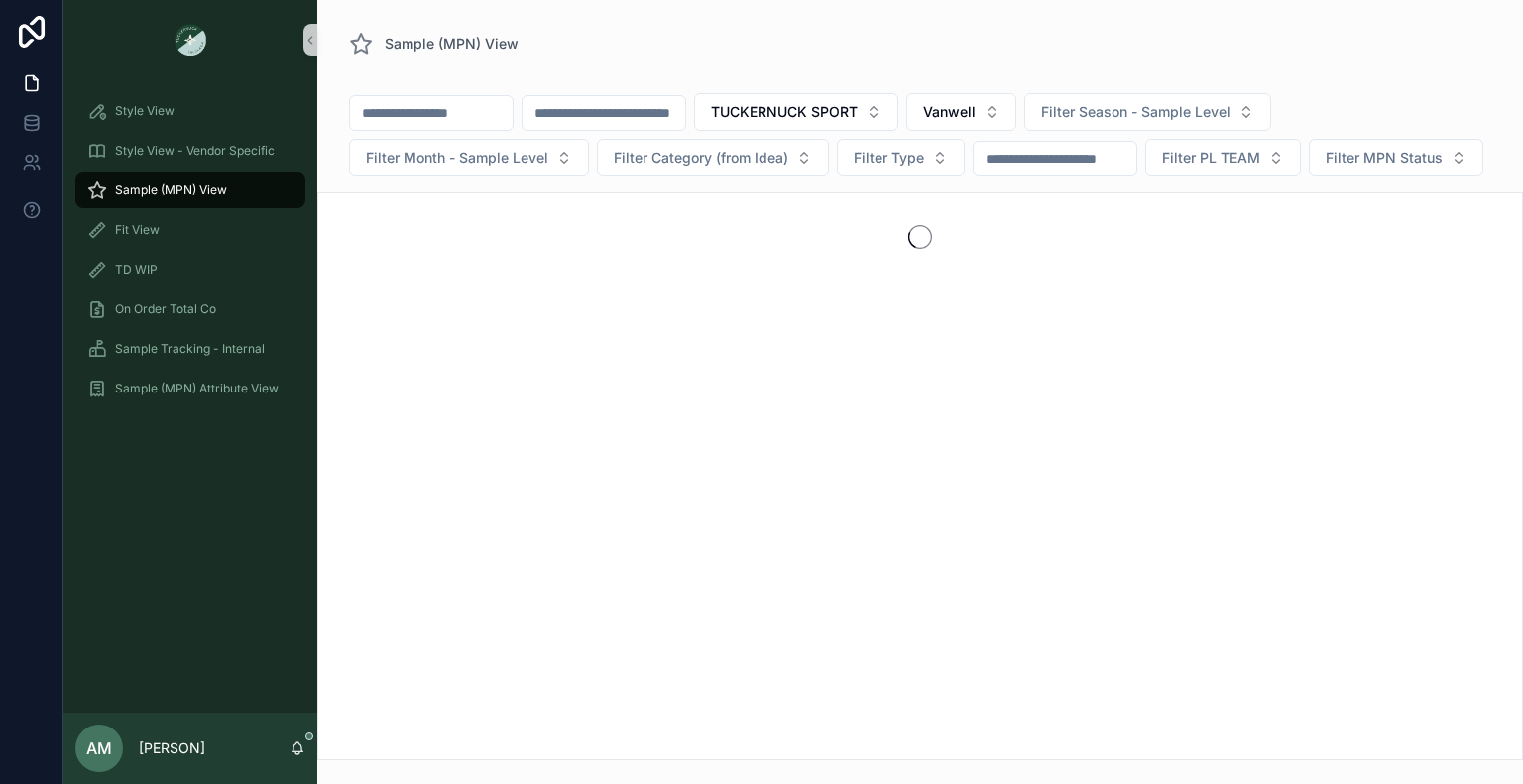 click at bounding box center [604, 113] 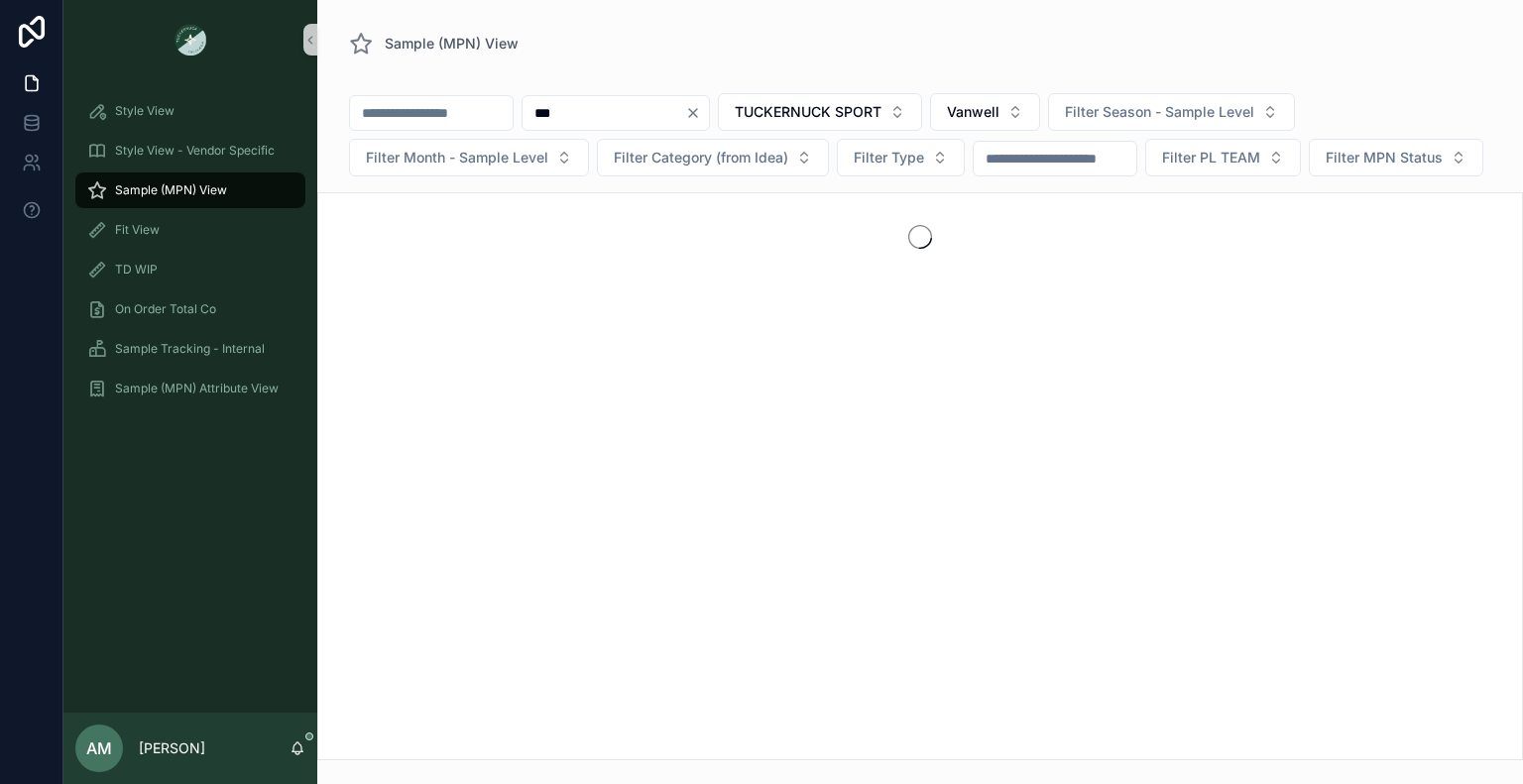 type on "***" 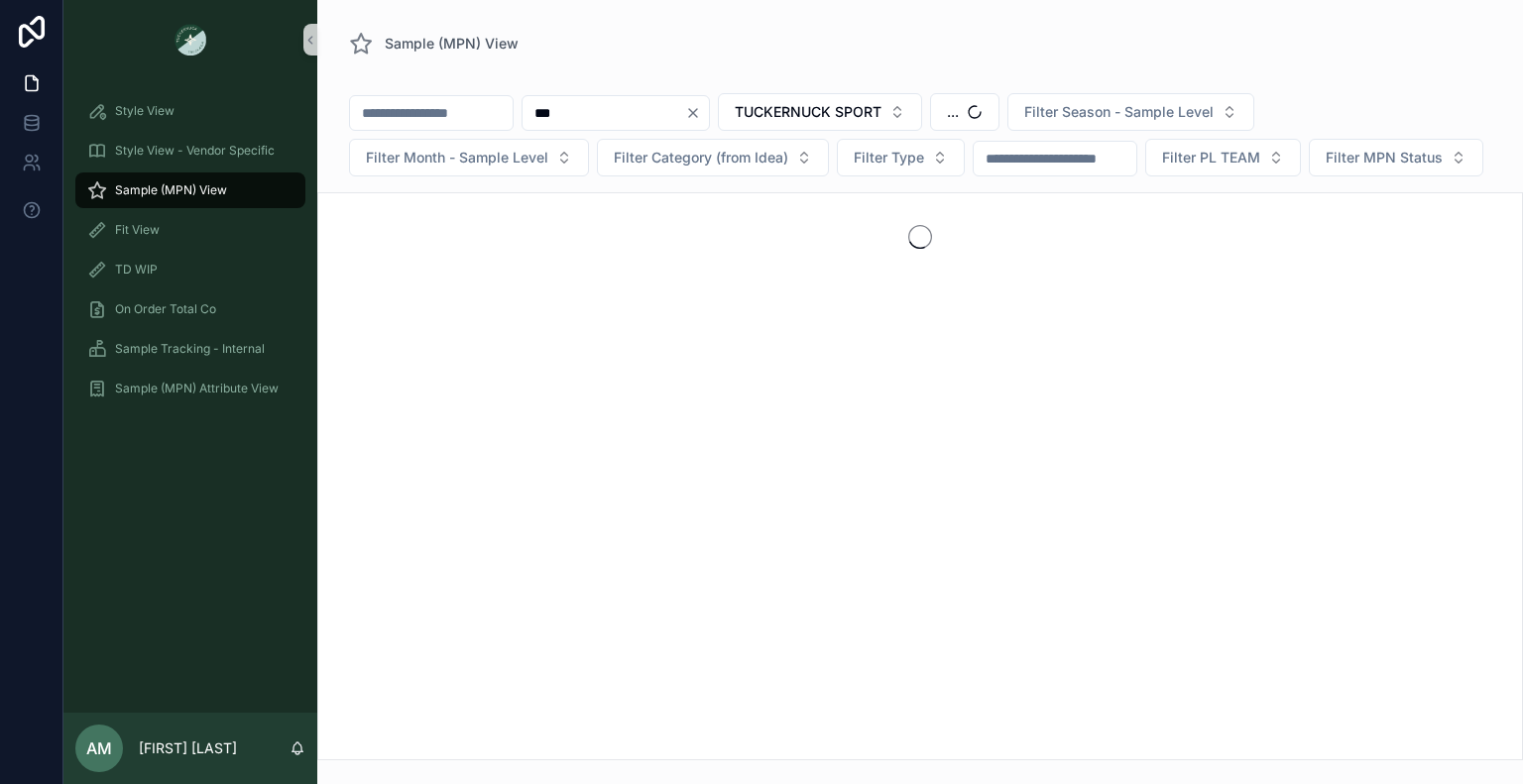 scroll, scrollTop: 0, scrollLeft: 0, axis: both 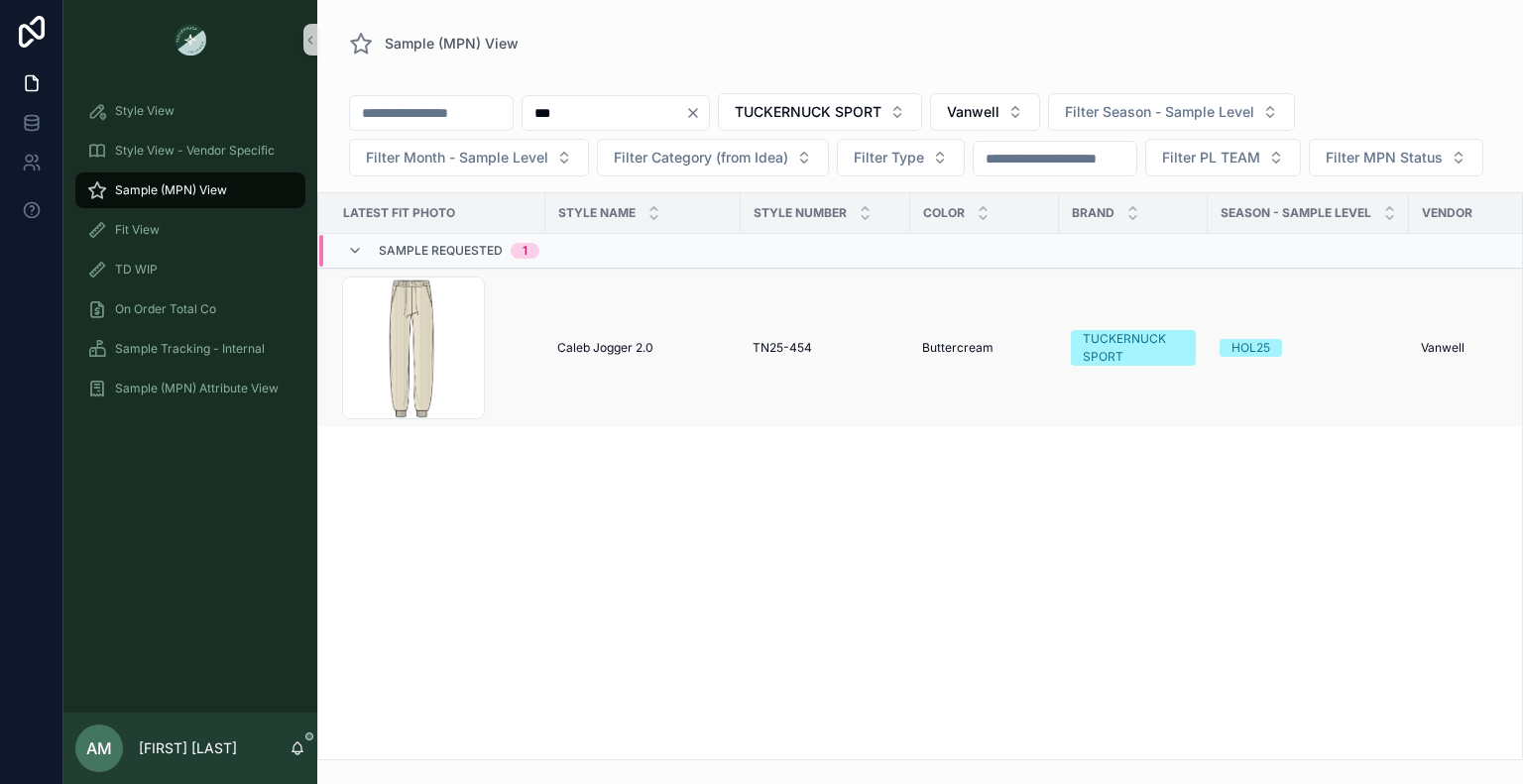click on "TN25-454 TN25-454" at bounding box center (825, 348) 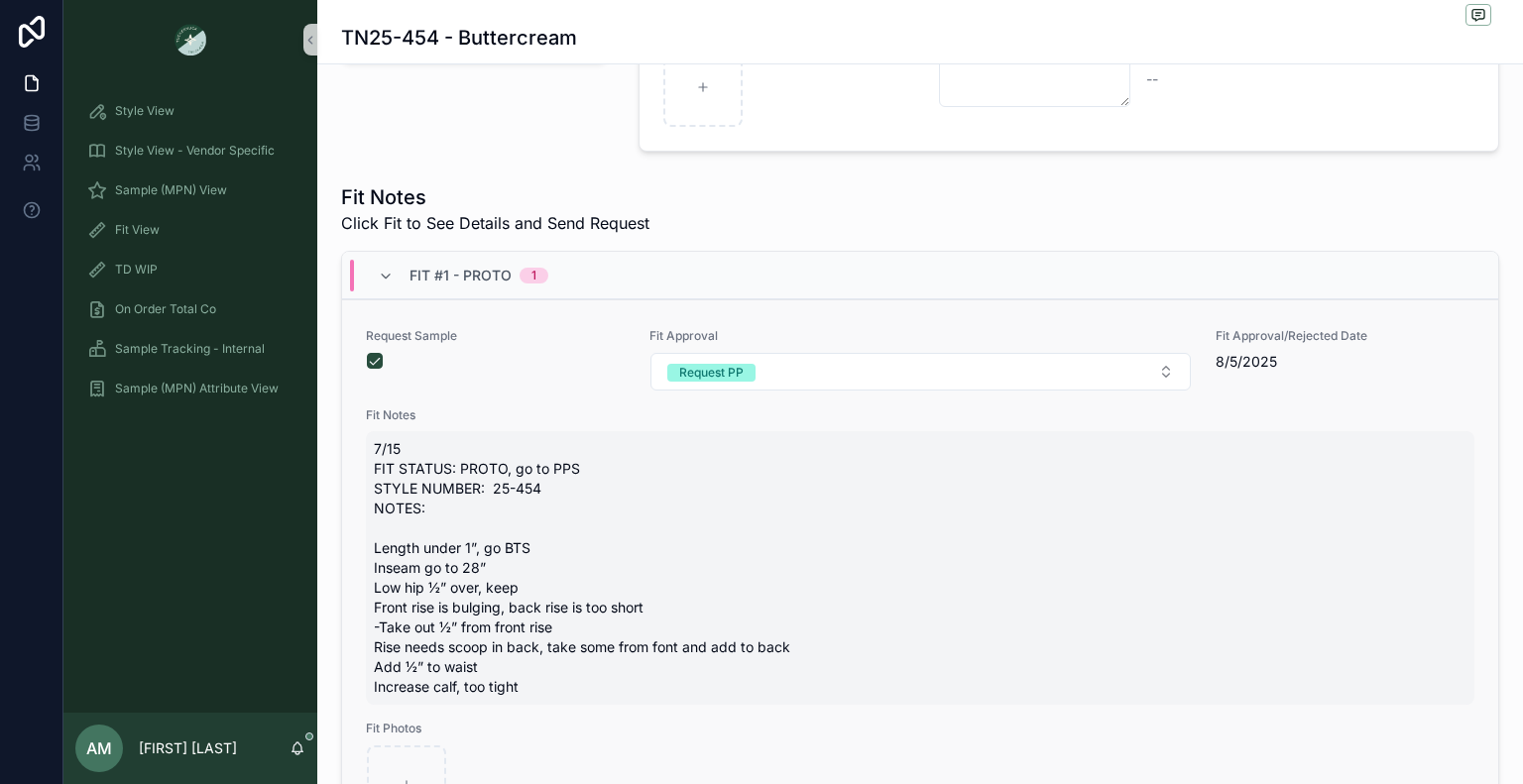 scroll, scrollTop: 496, scrollLeft: 0, axis: vertical 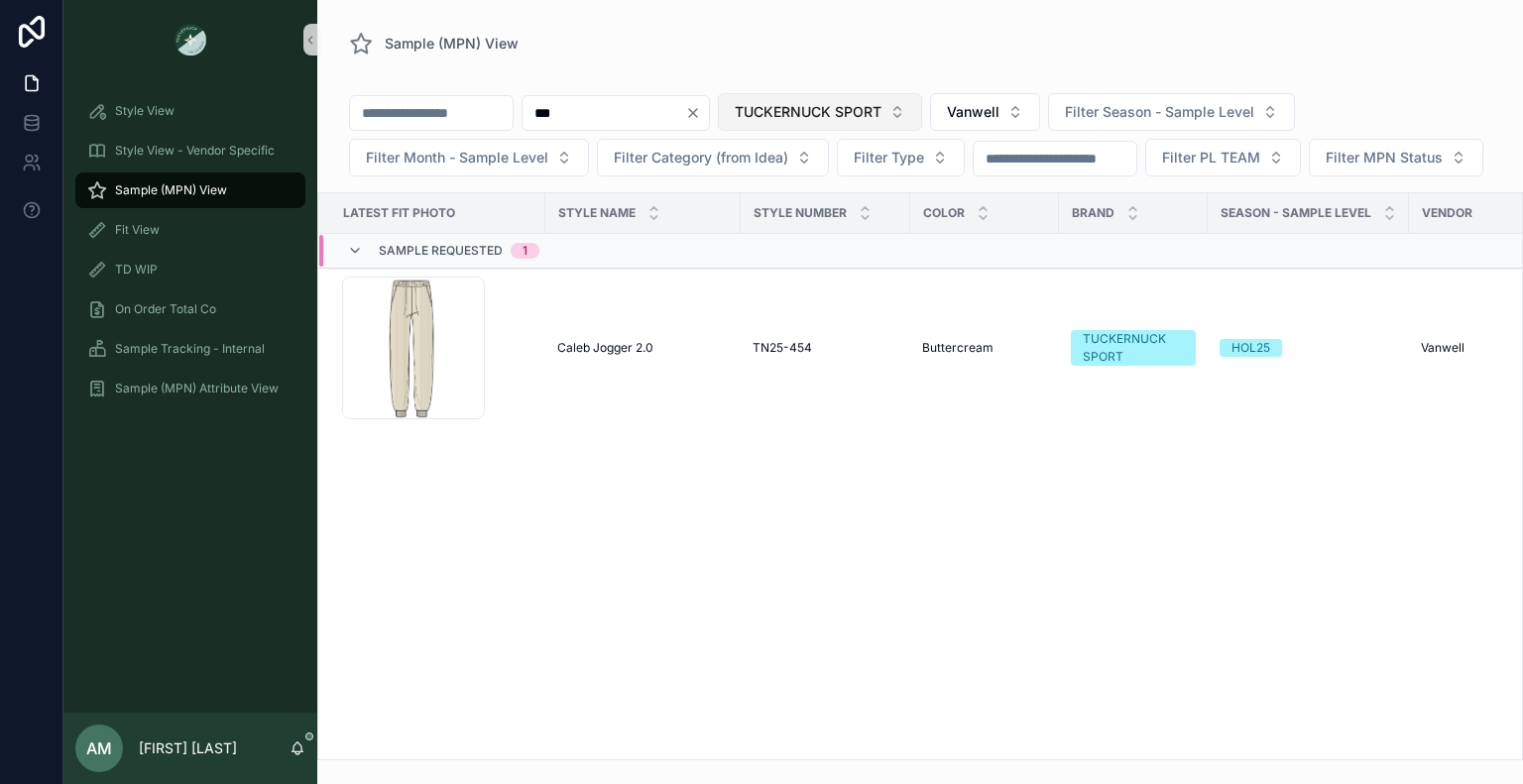 click on "TUCKERNUCK SPORT" at bounding box center (808, 112) 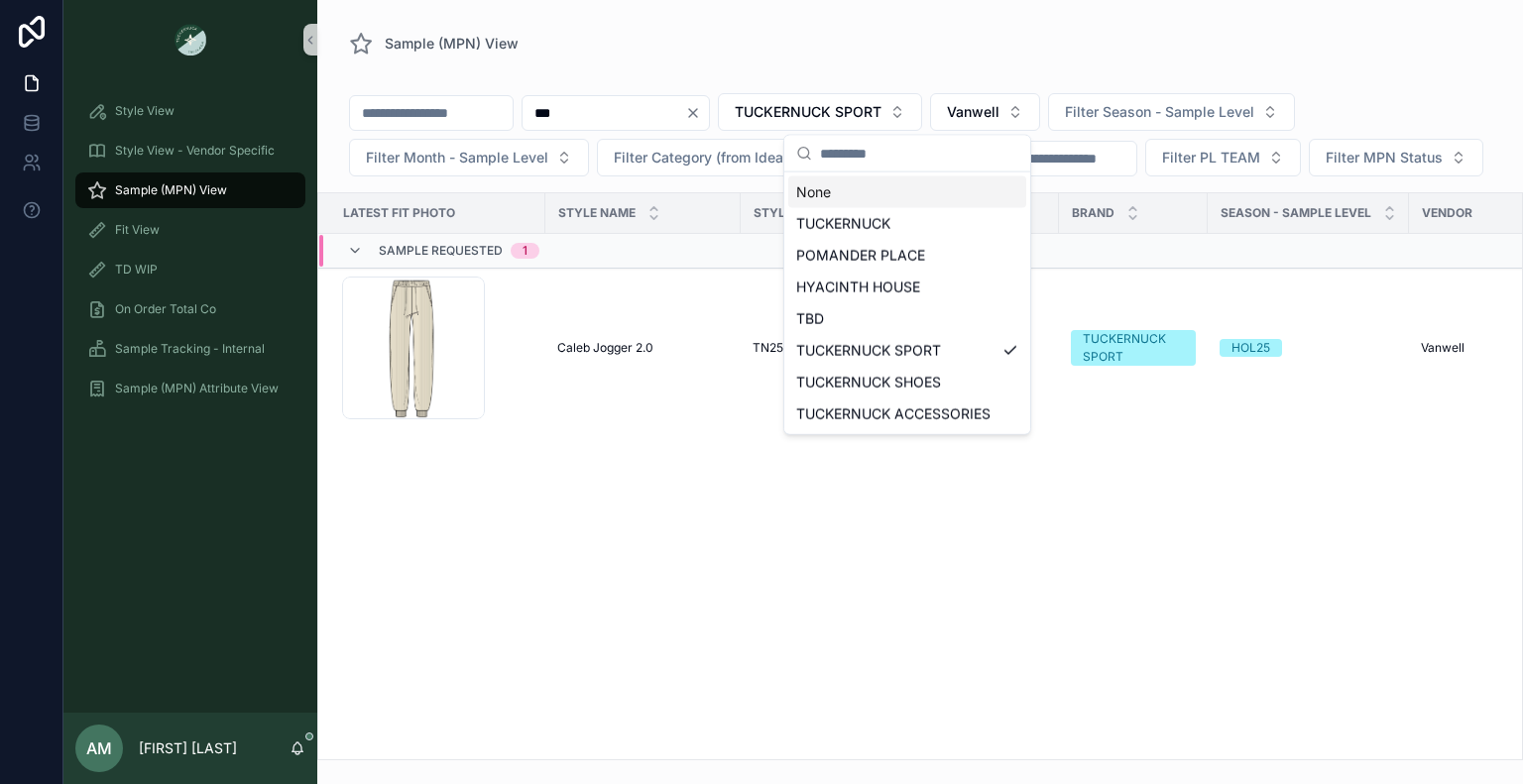click on "None" at bounding box center (907, 192) 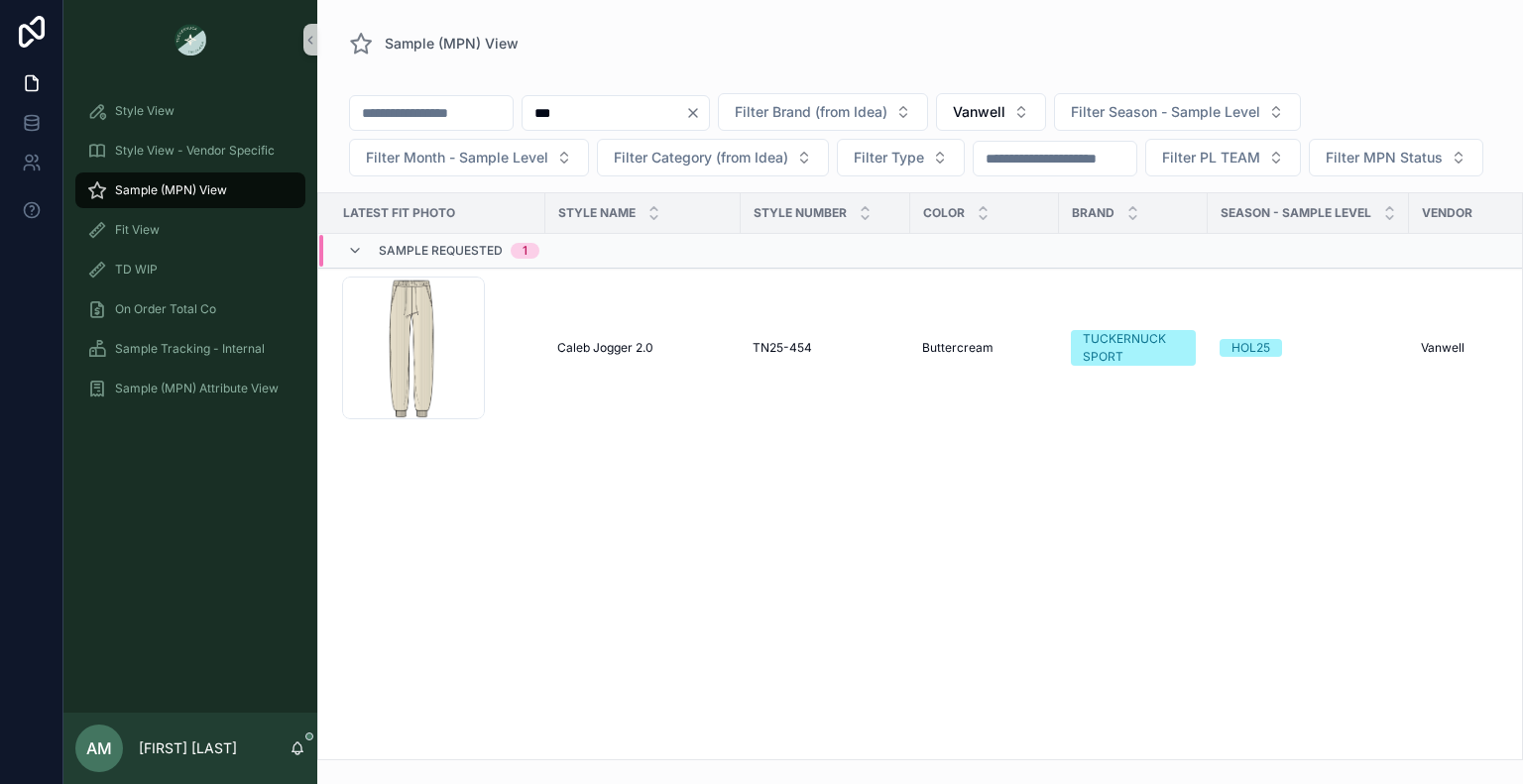 click on "***" at bounding box center [604, 113] 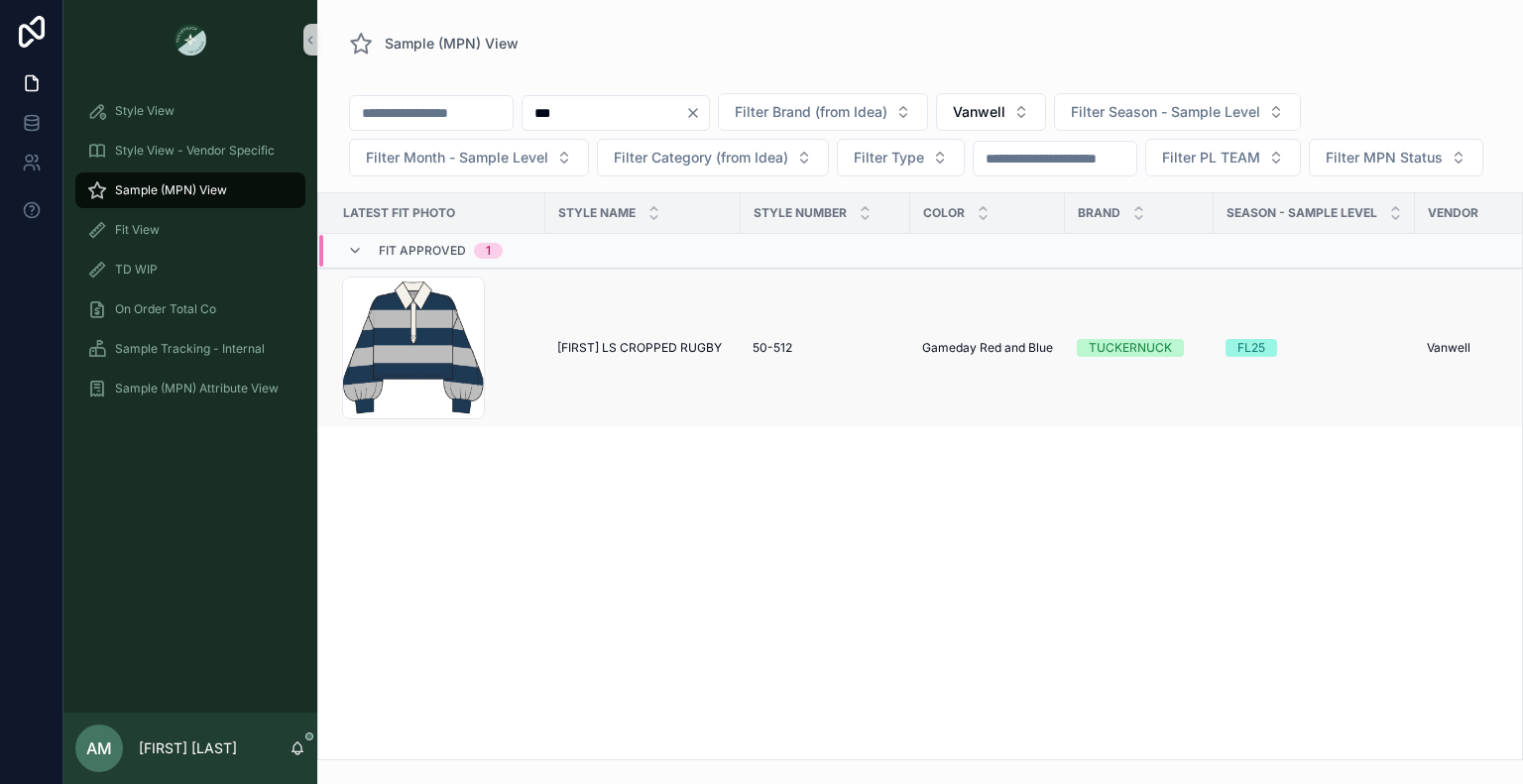 type on "***" 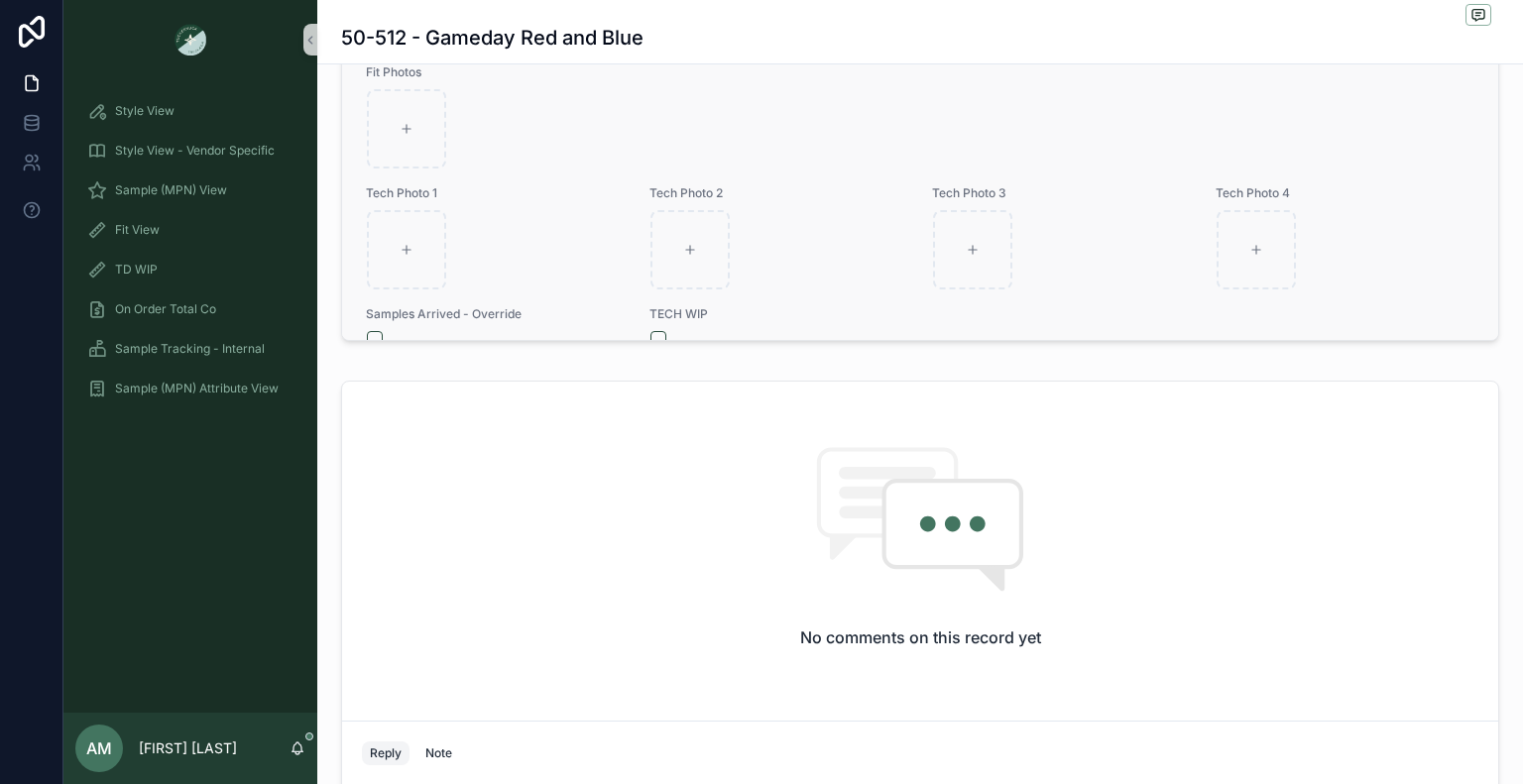 scroll, scrollTop: 793, scrollLeft: 0, axis: vertical 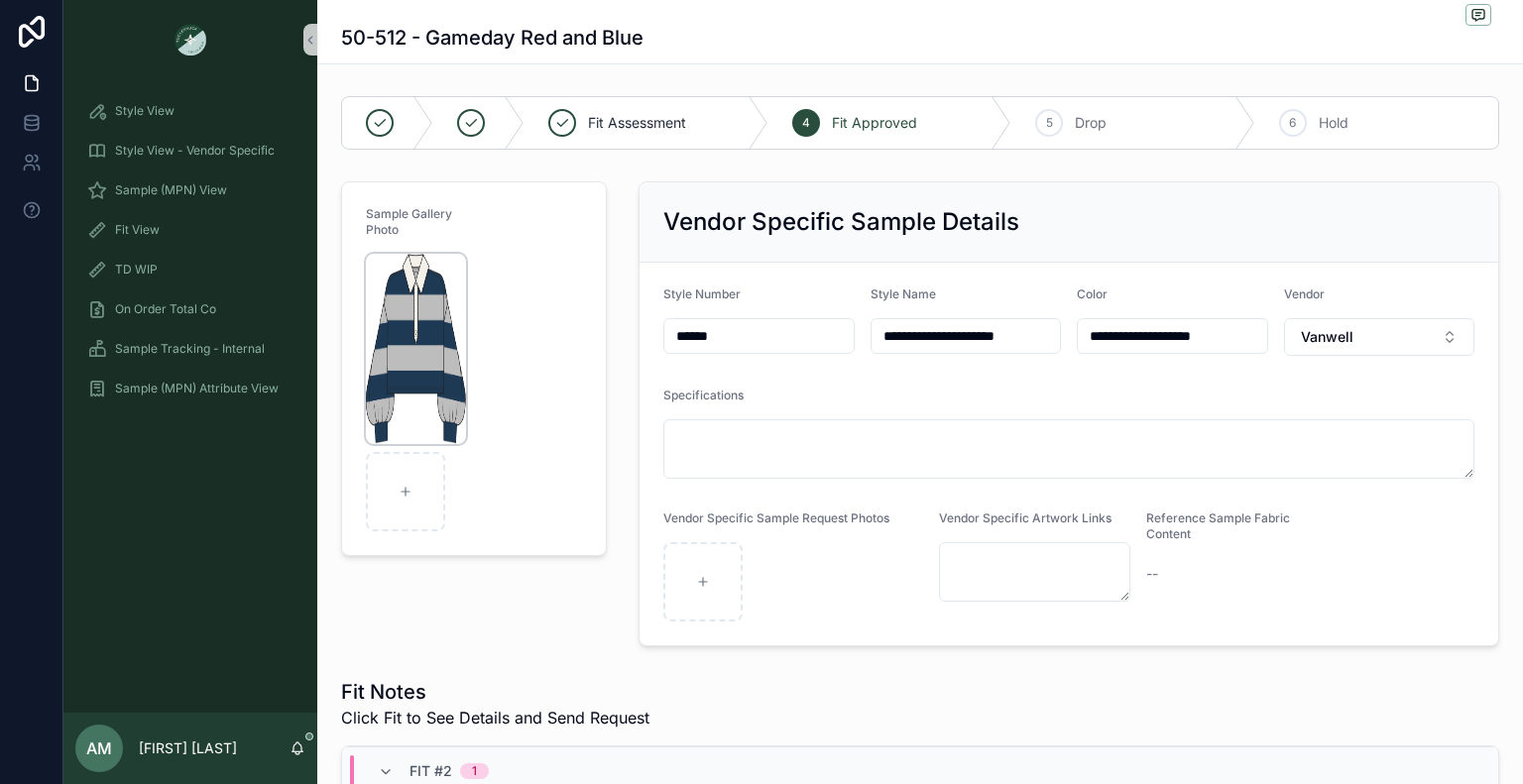 click at bounding box center (415, 349) 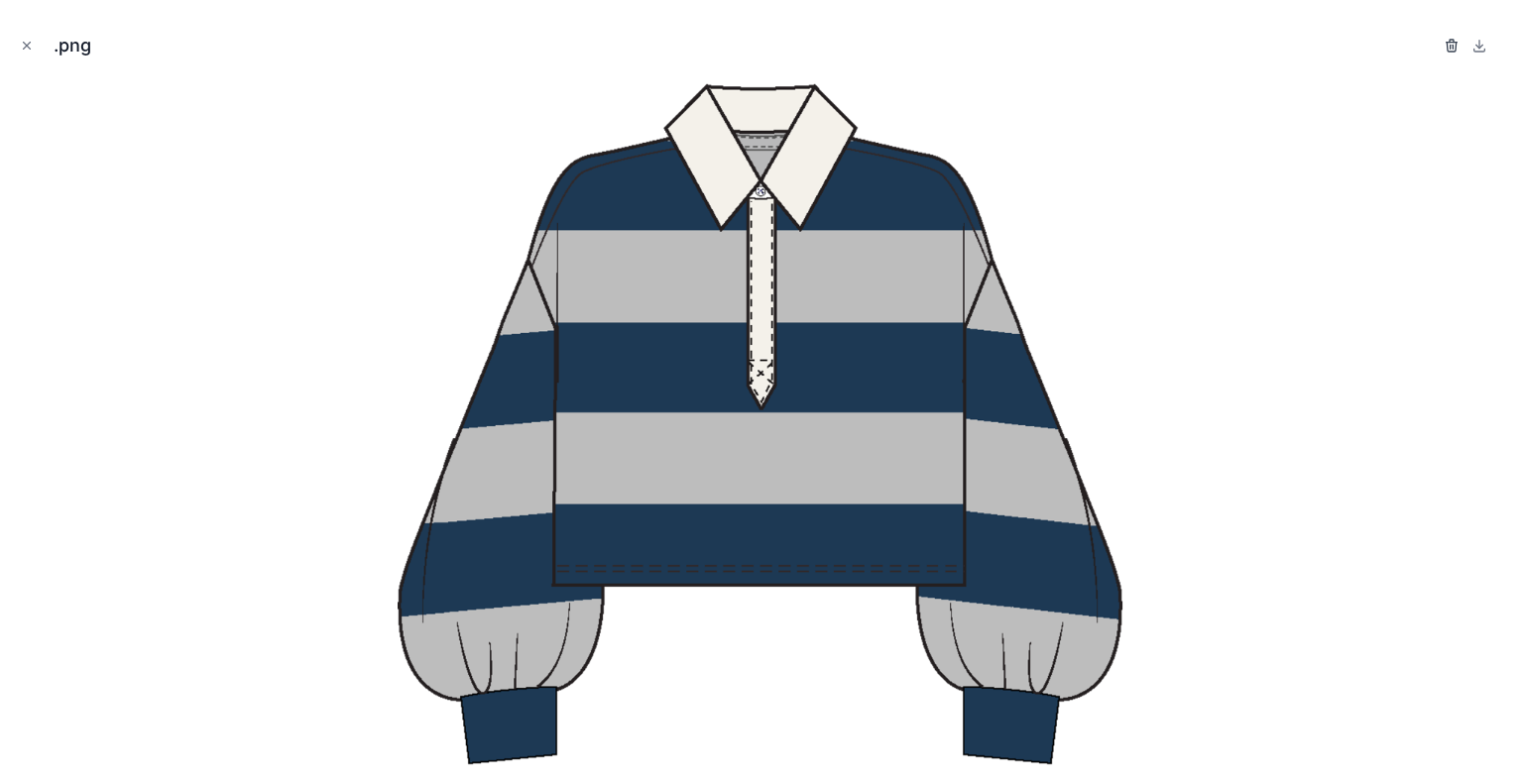 click 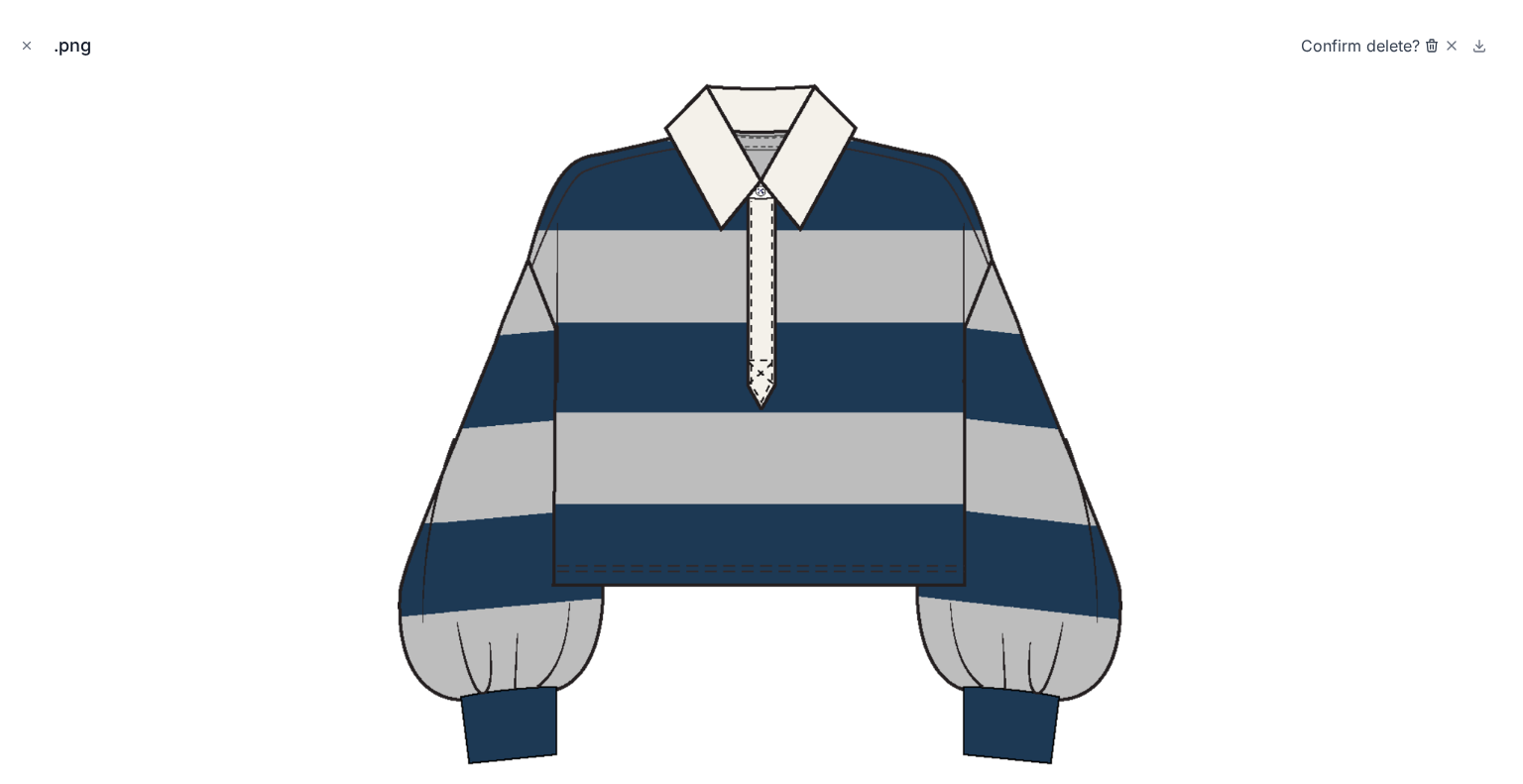 click 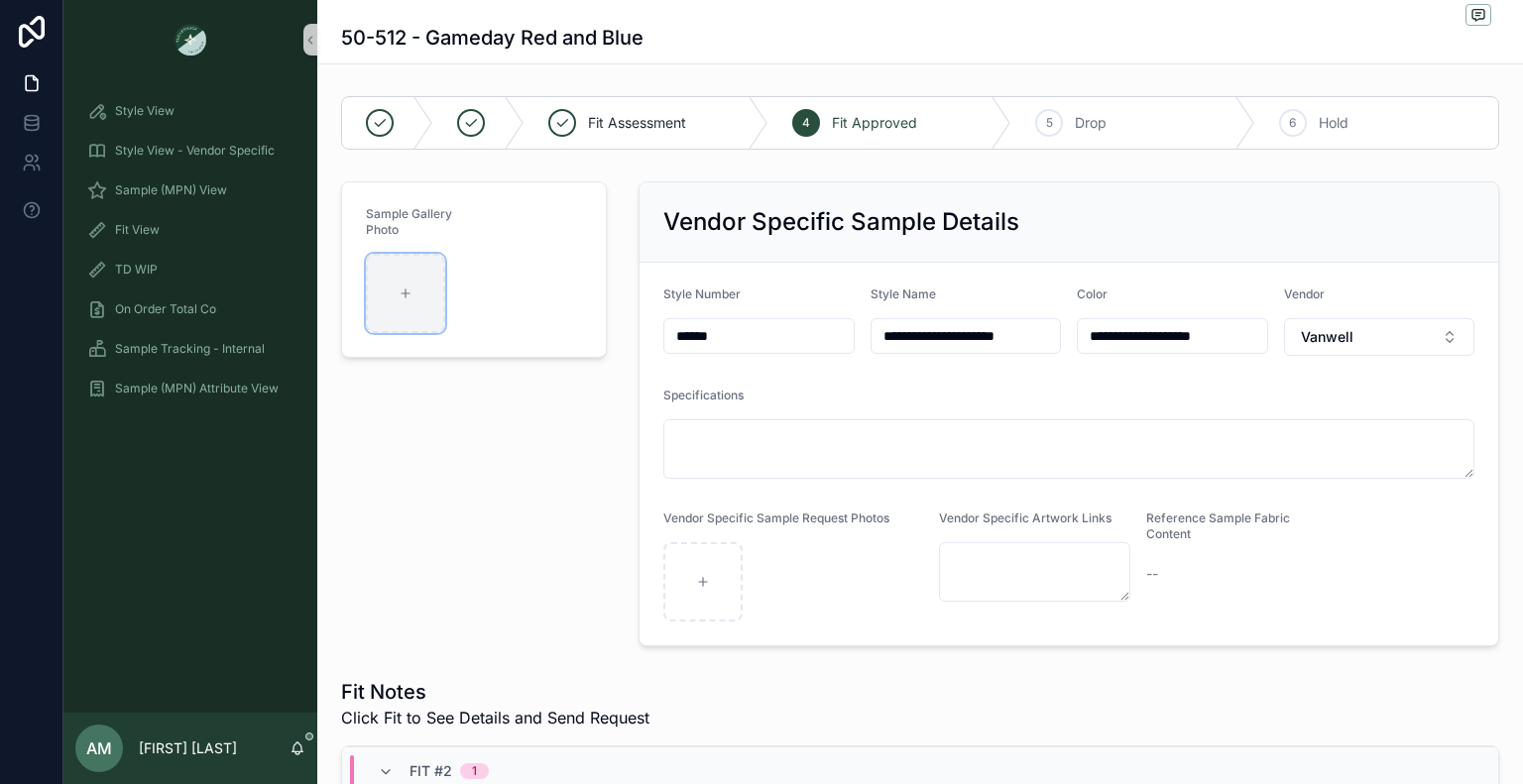 click at bounding box center [406, 293] 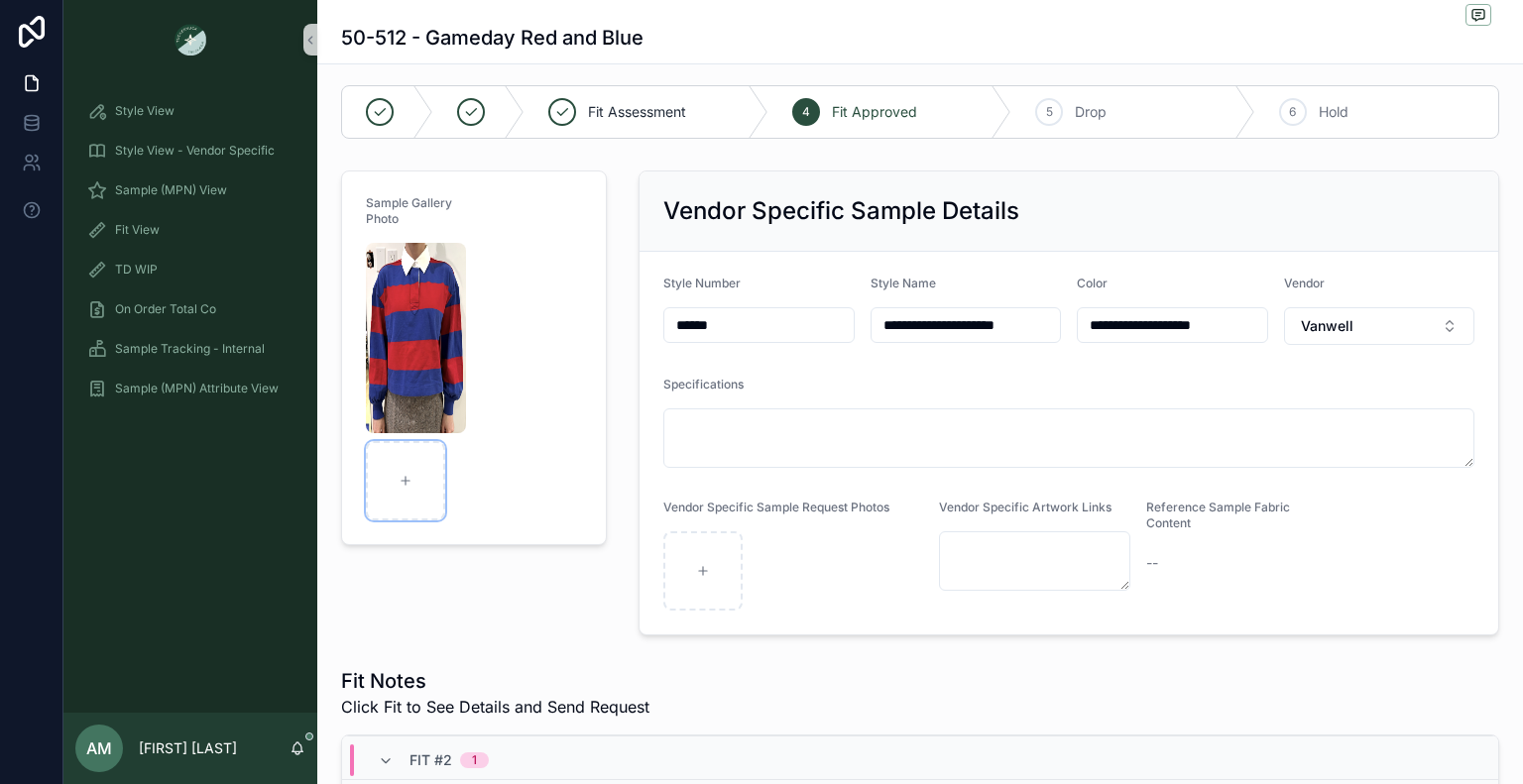 scroll, scrollTop: 0, scrollLeft: 0, axis: both 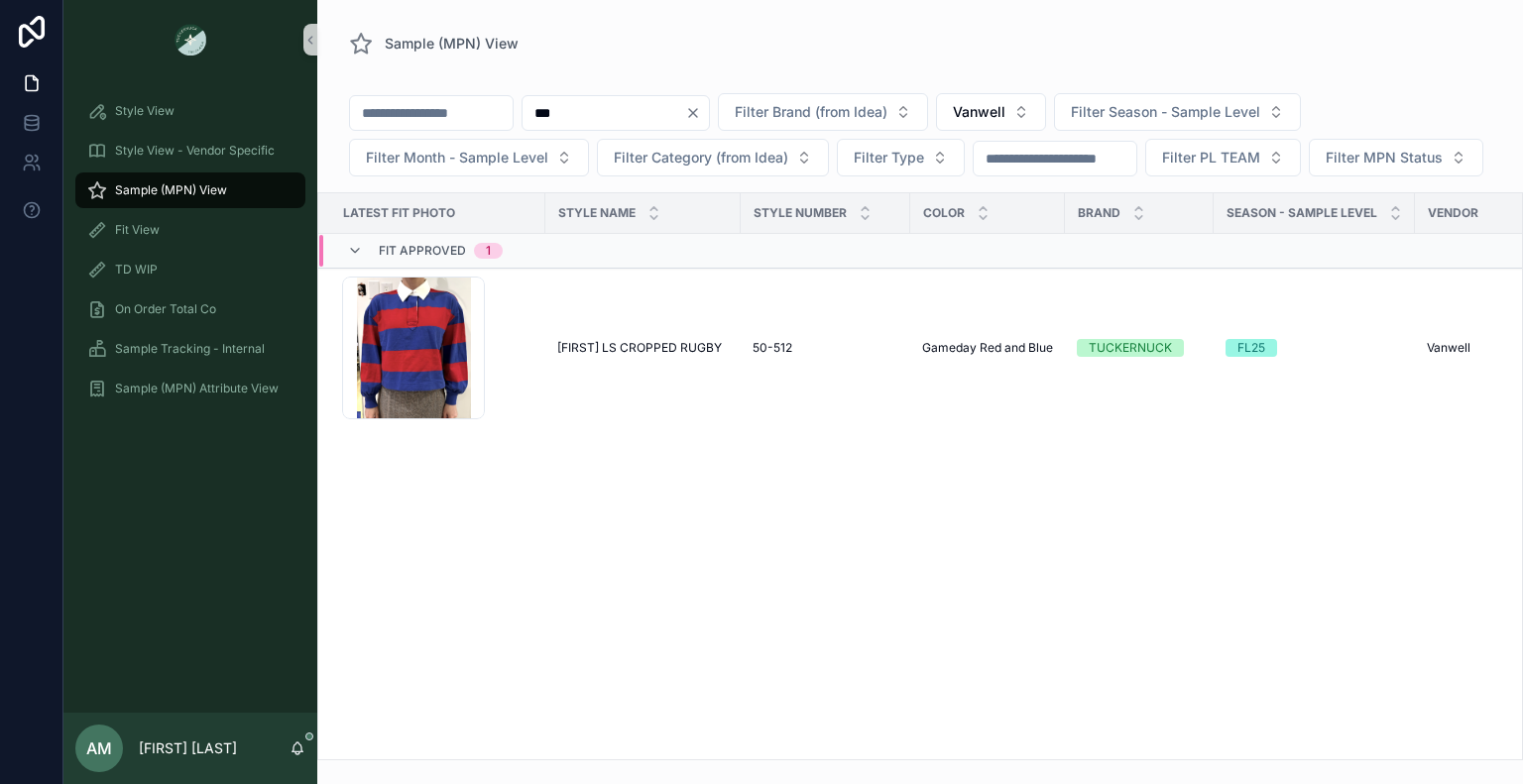 click 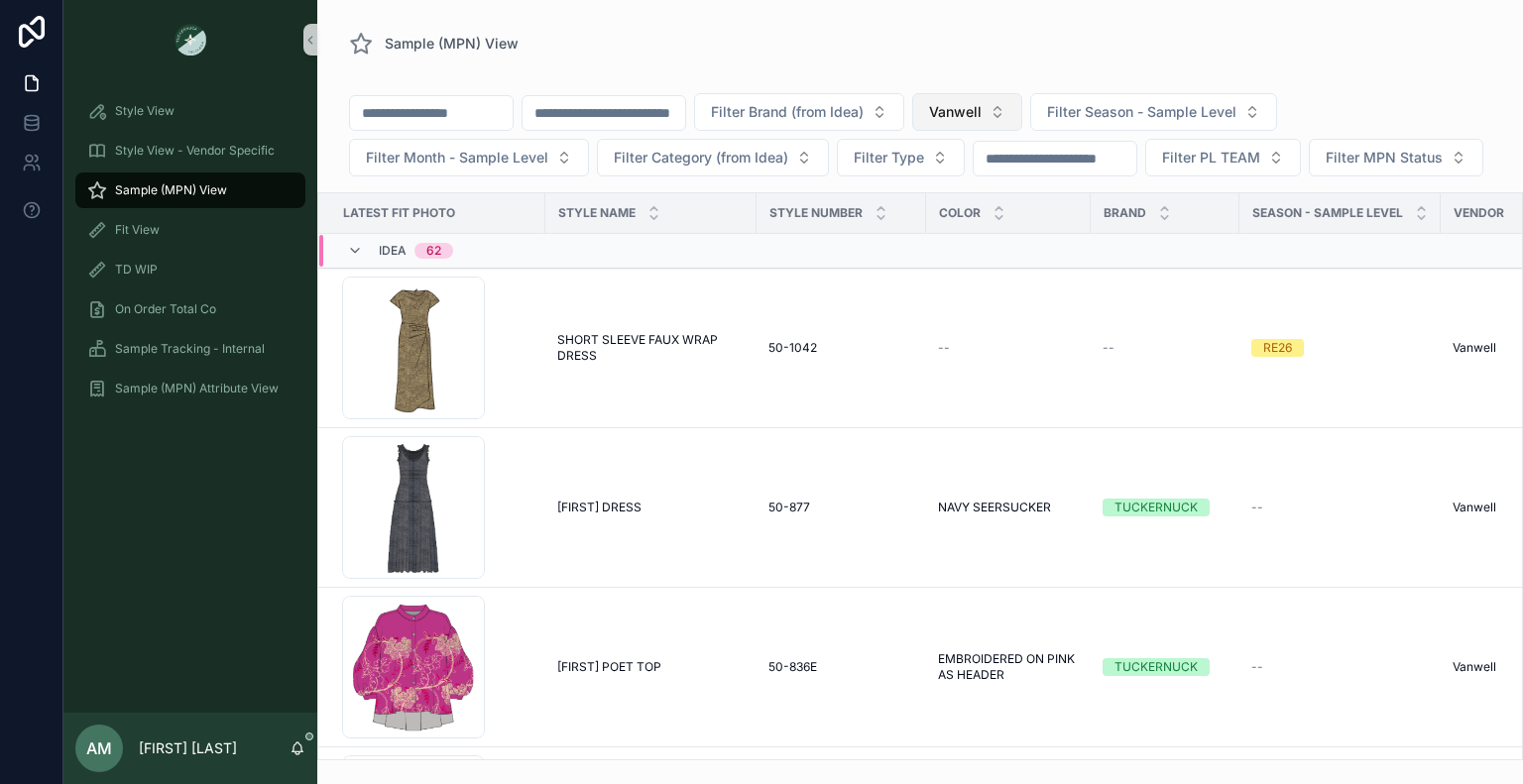 click on "Vanwell" at bounding box center (955, 112) 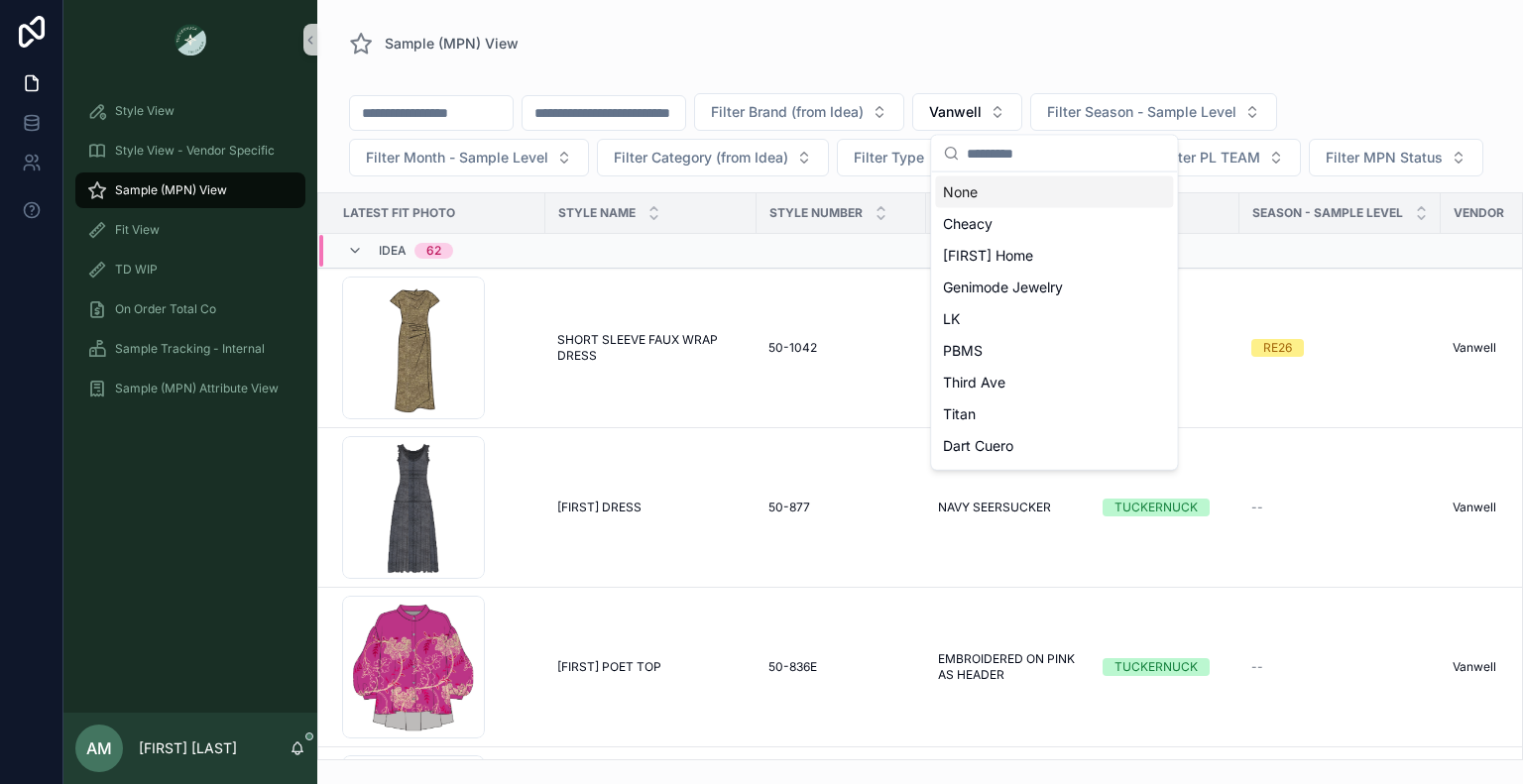 click on "None" at bounding box center [1054, 192] 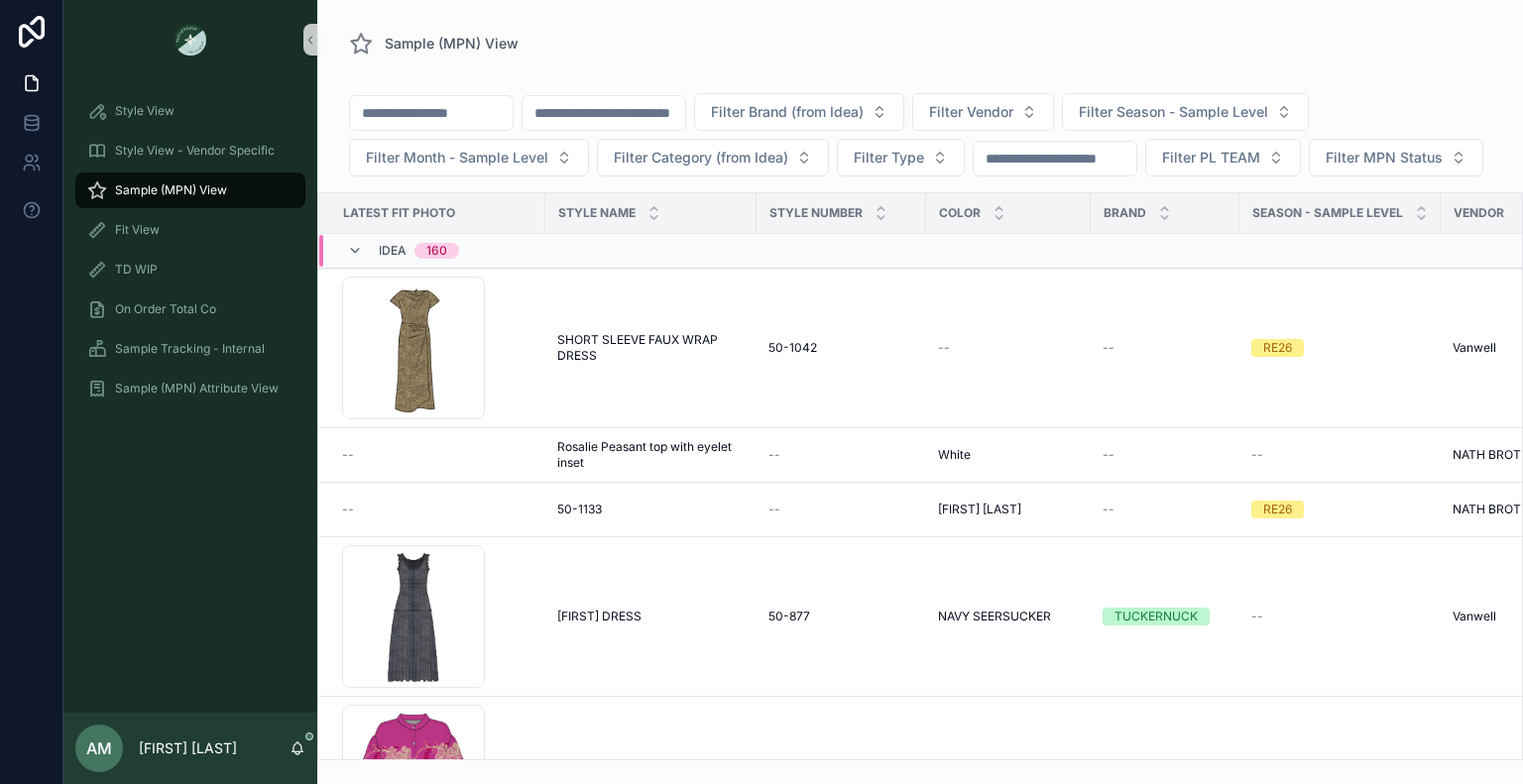 click at bounding box center (604, 113) 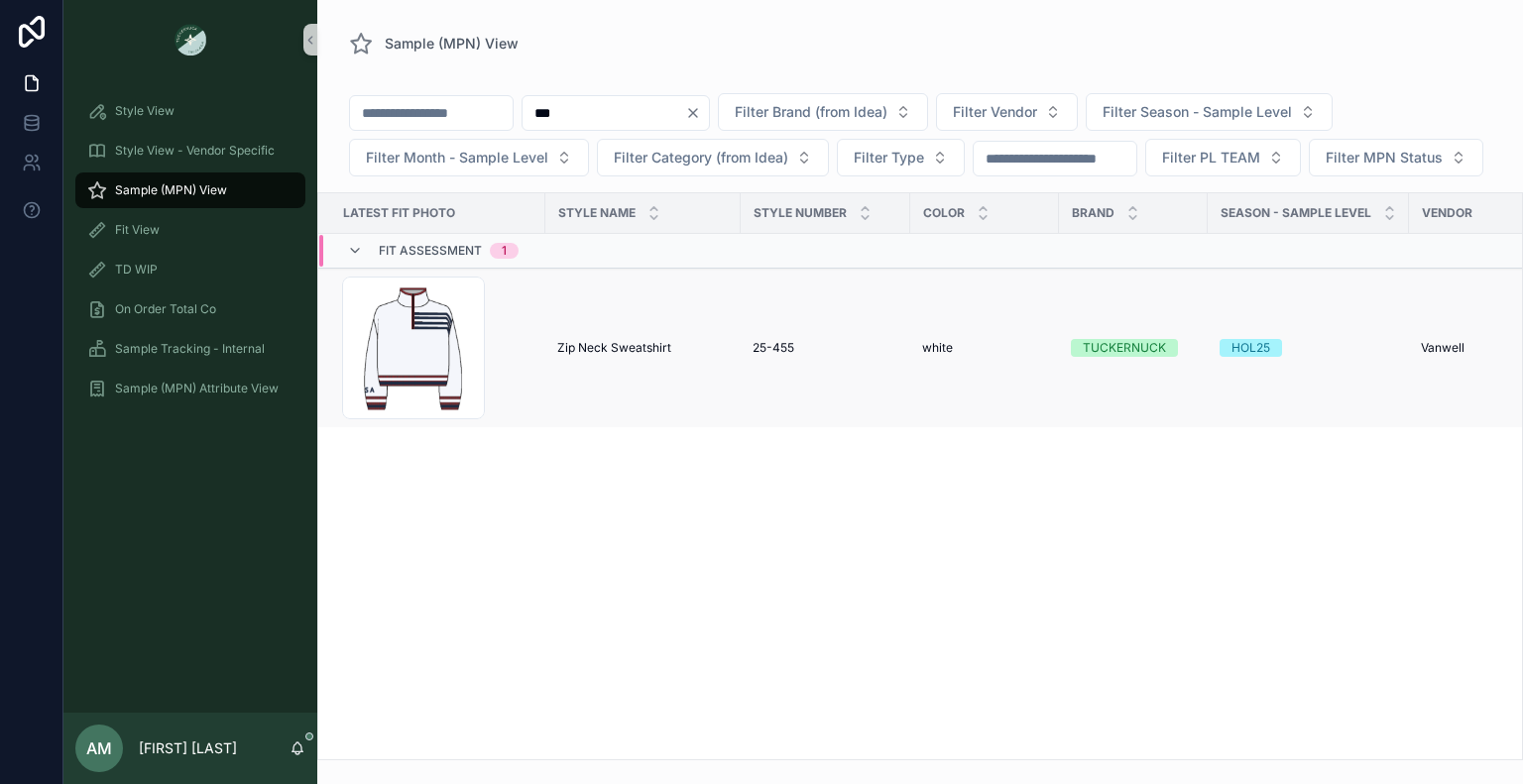 type on "***" 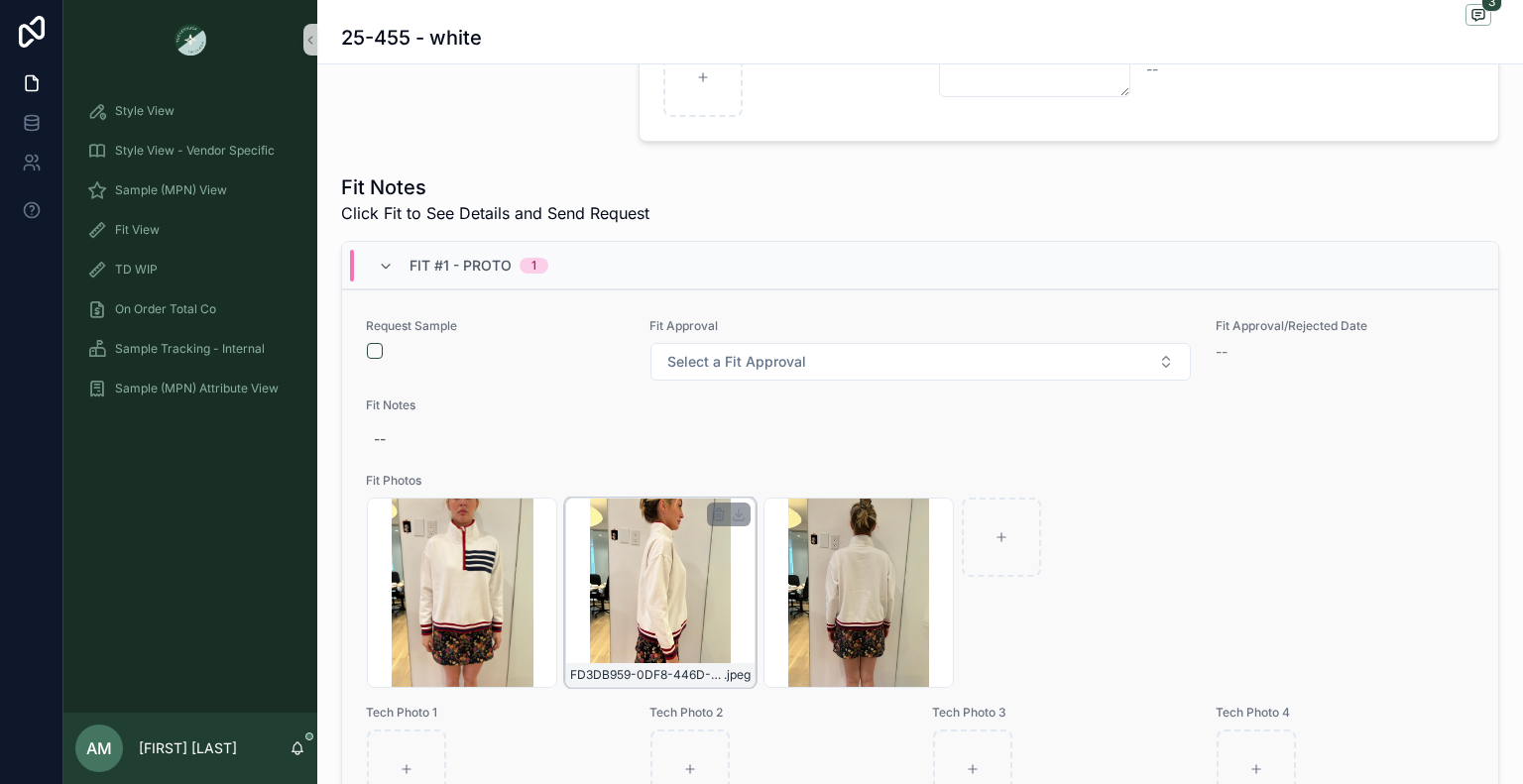 scroll, scrollTop: 595, scrollLeft: 0, axis: vertical 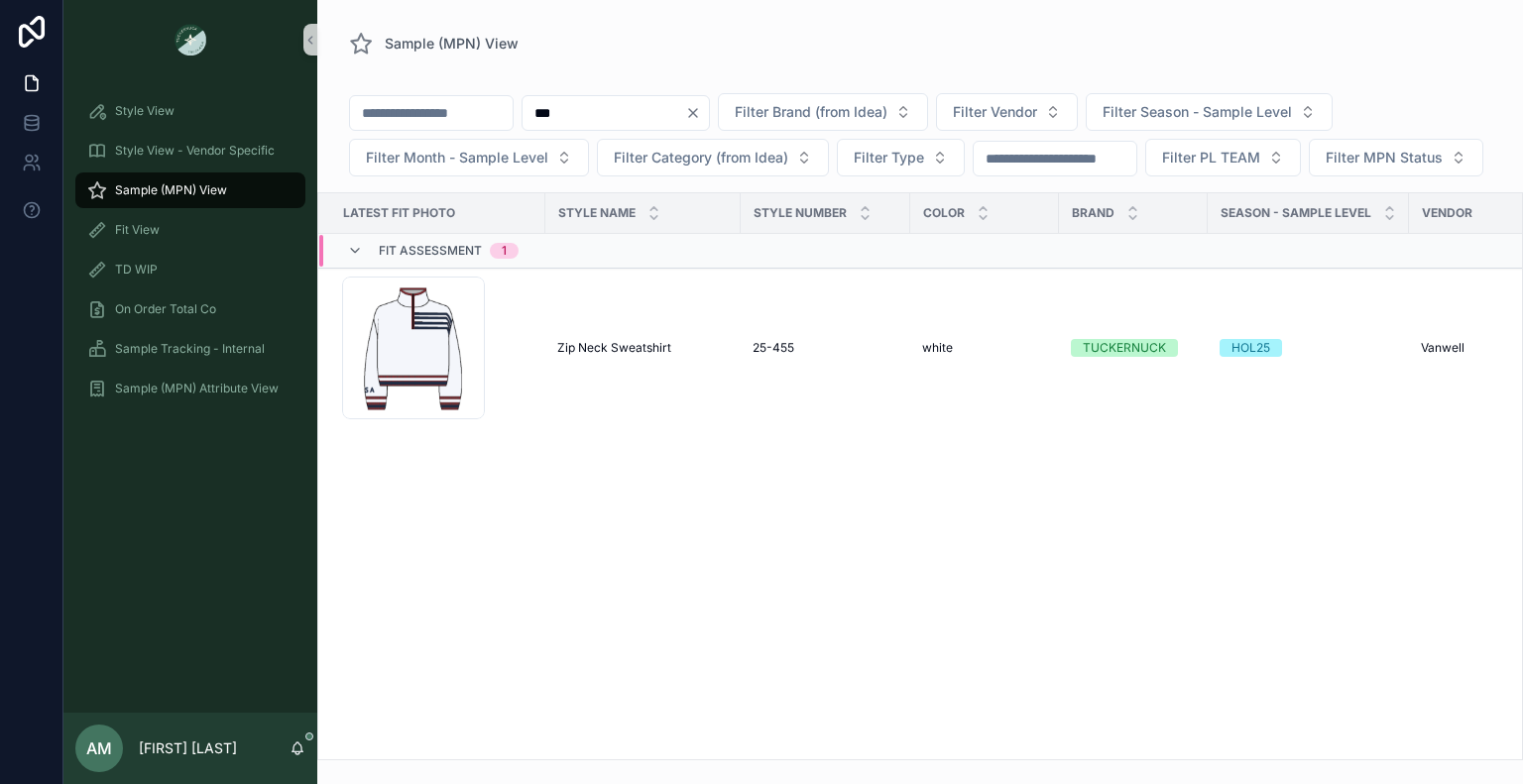 click on "***" at bounding box center (616, 113) 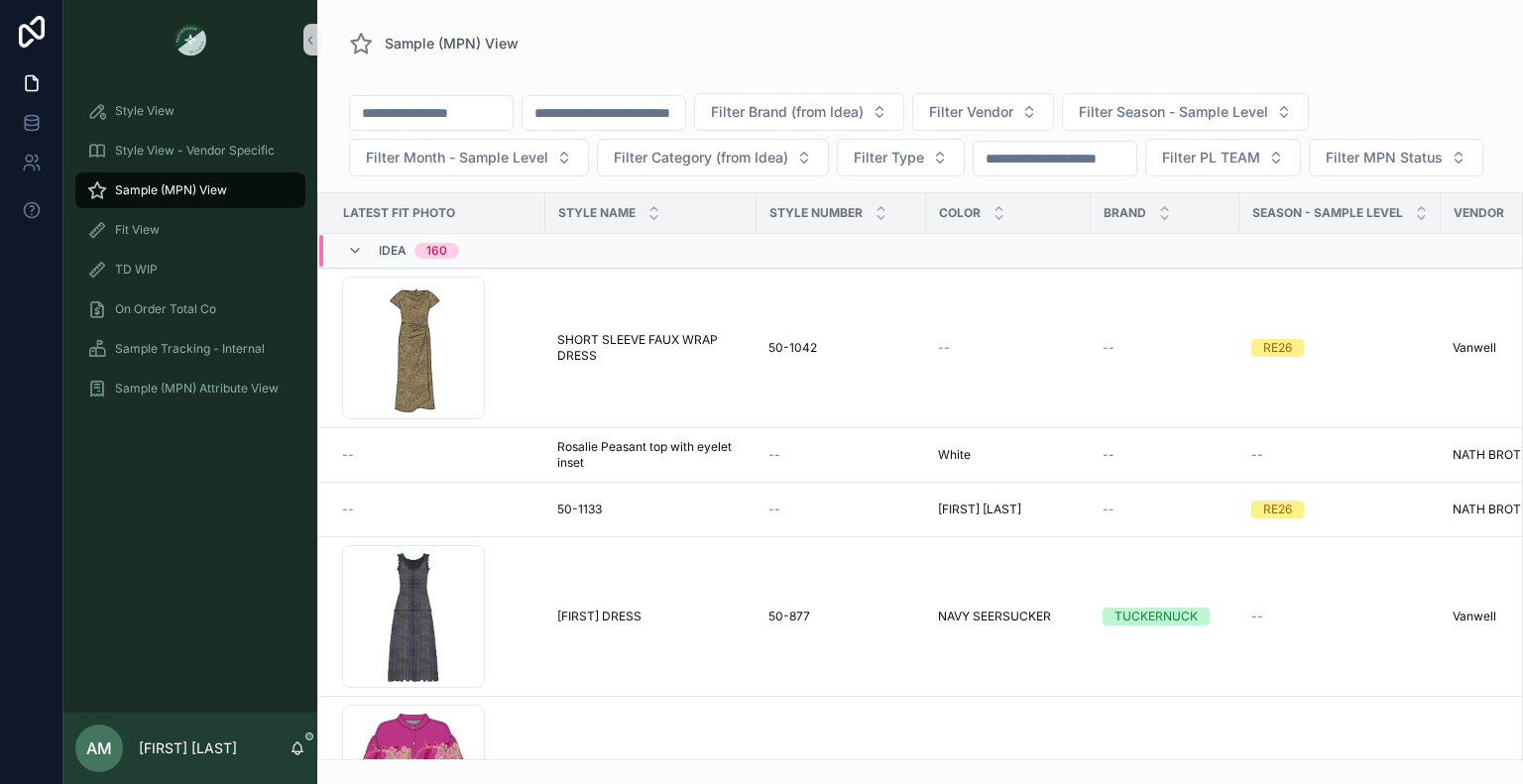 click at bounding box center [604, 113] 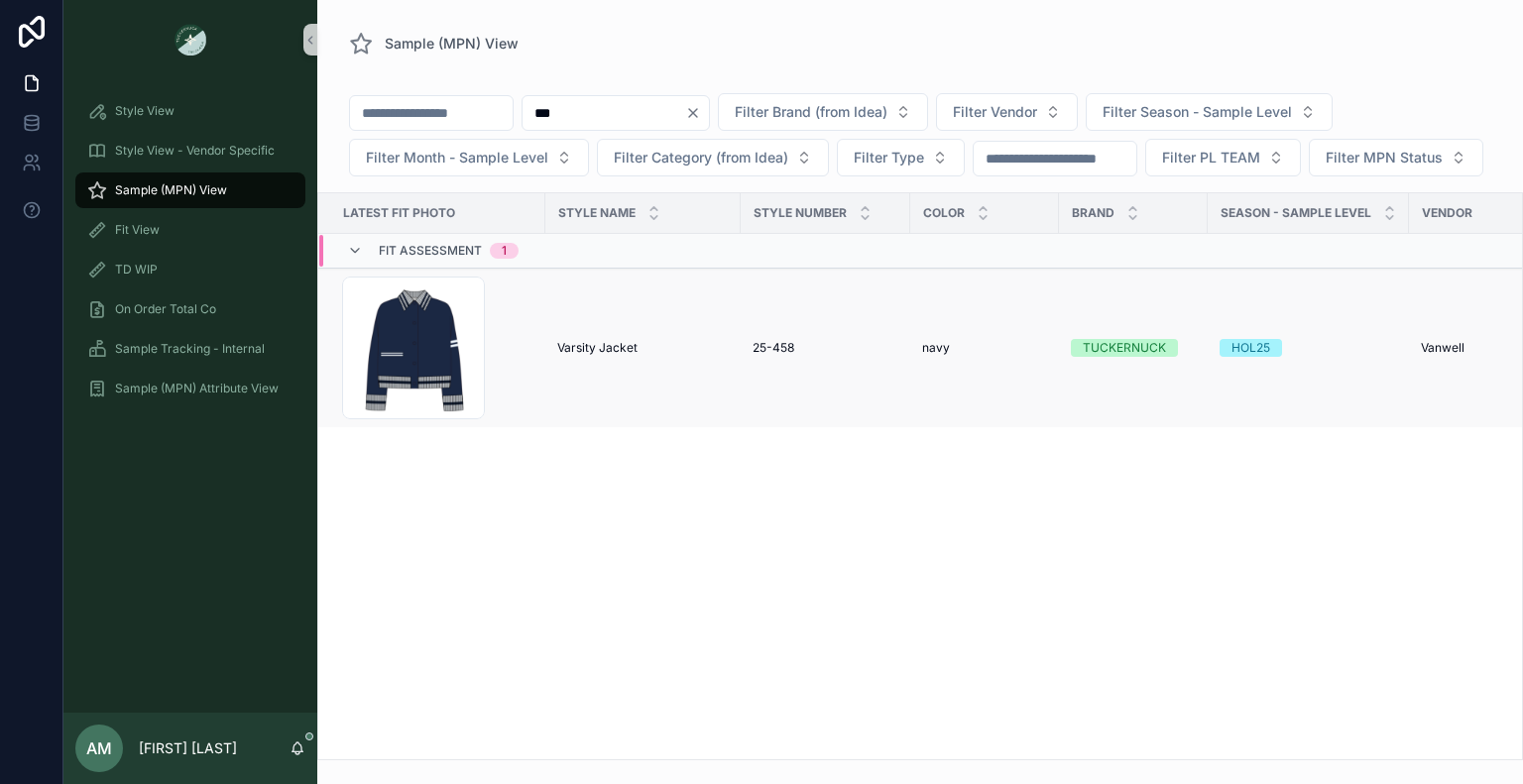 type on "***" 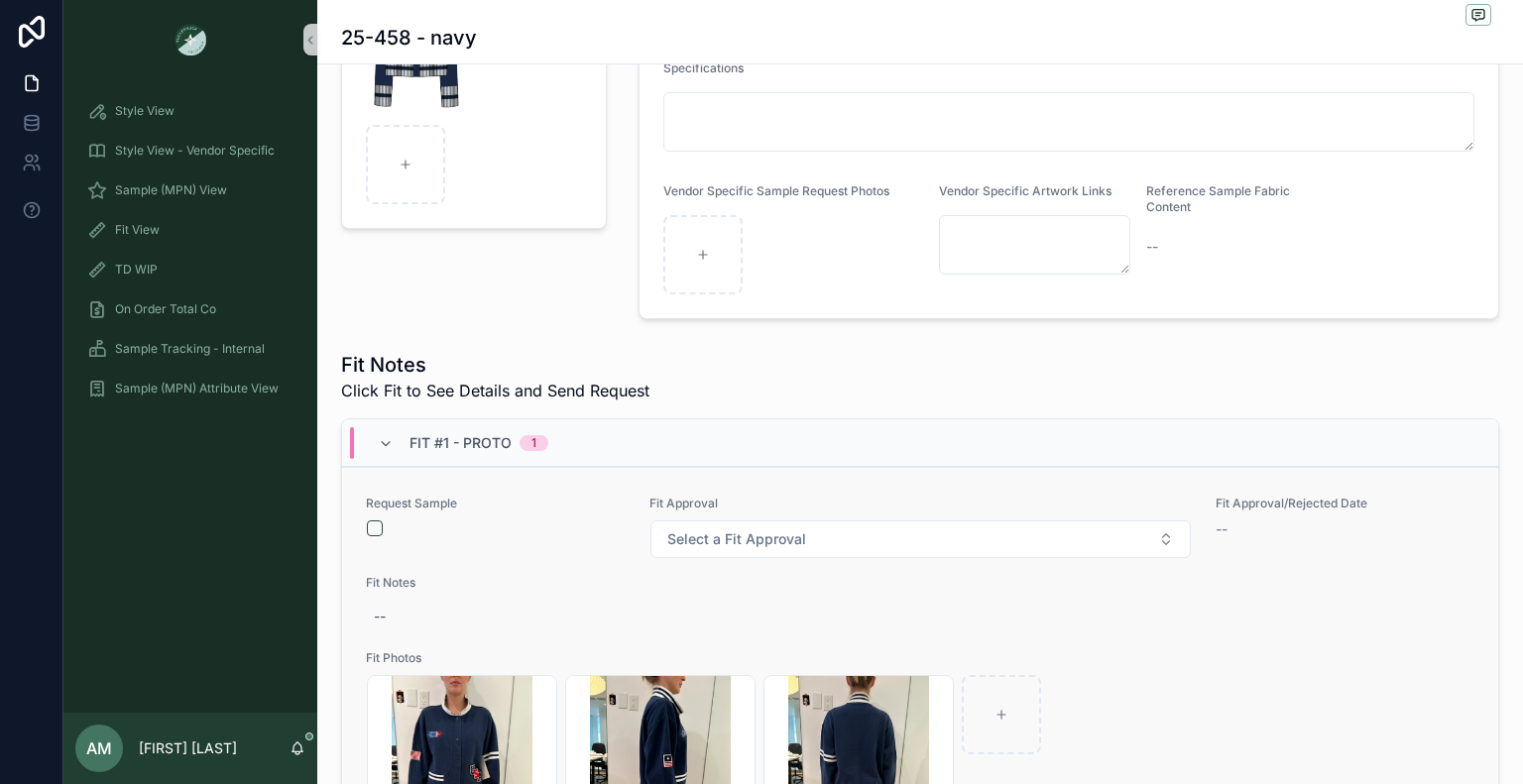 scroll, scrollTop: 496, scrollLeft: 0, axis: vertical 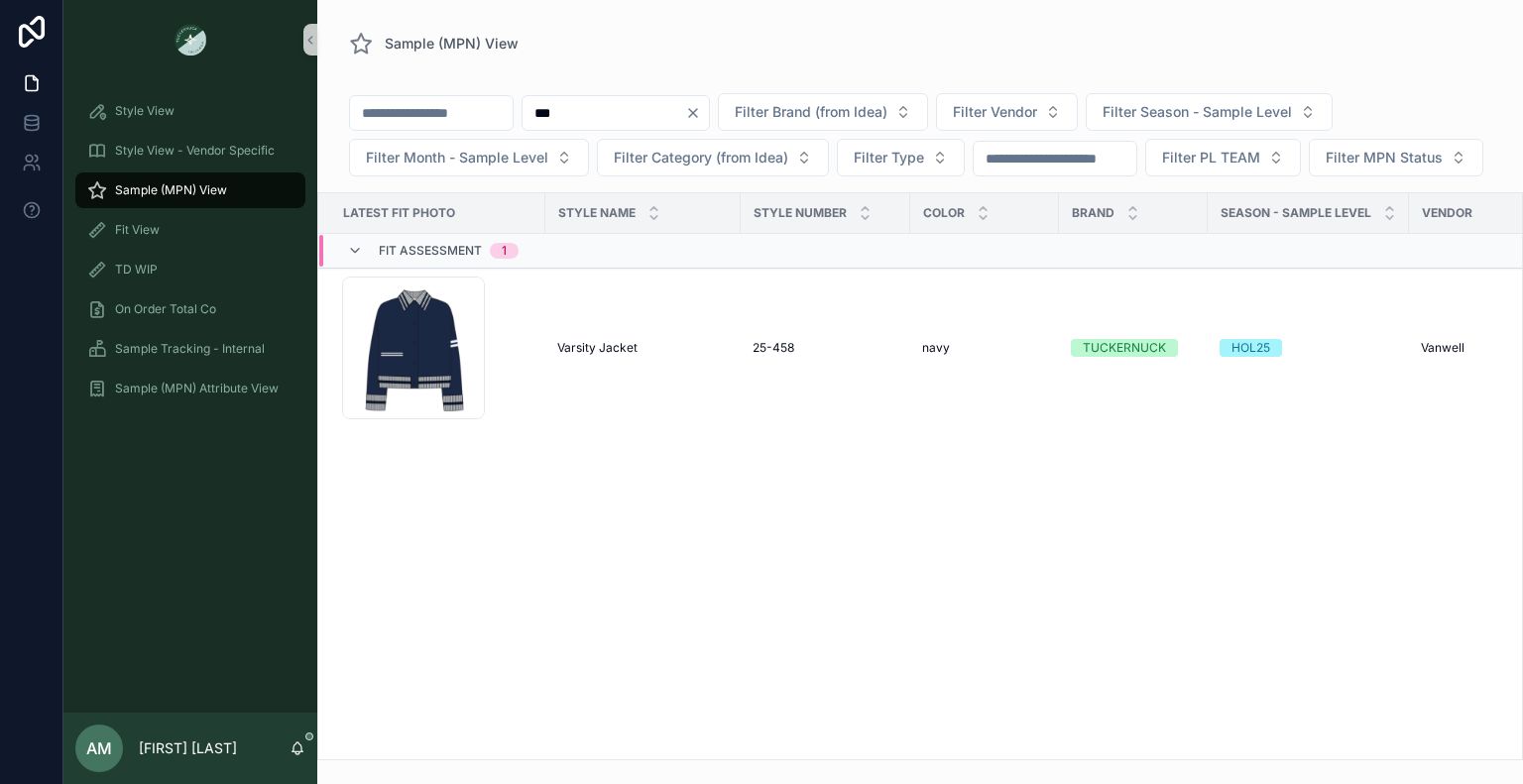 click 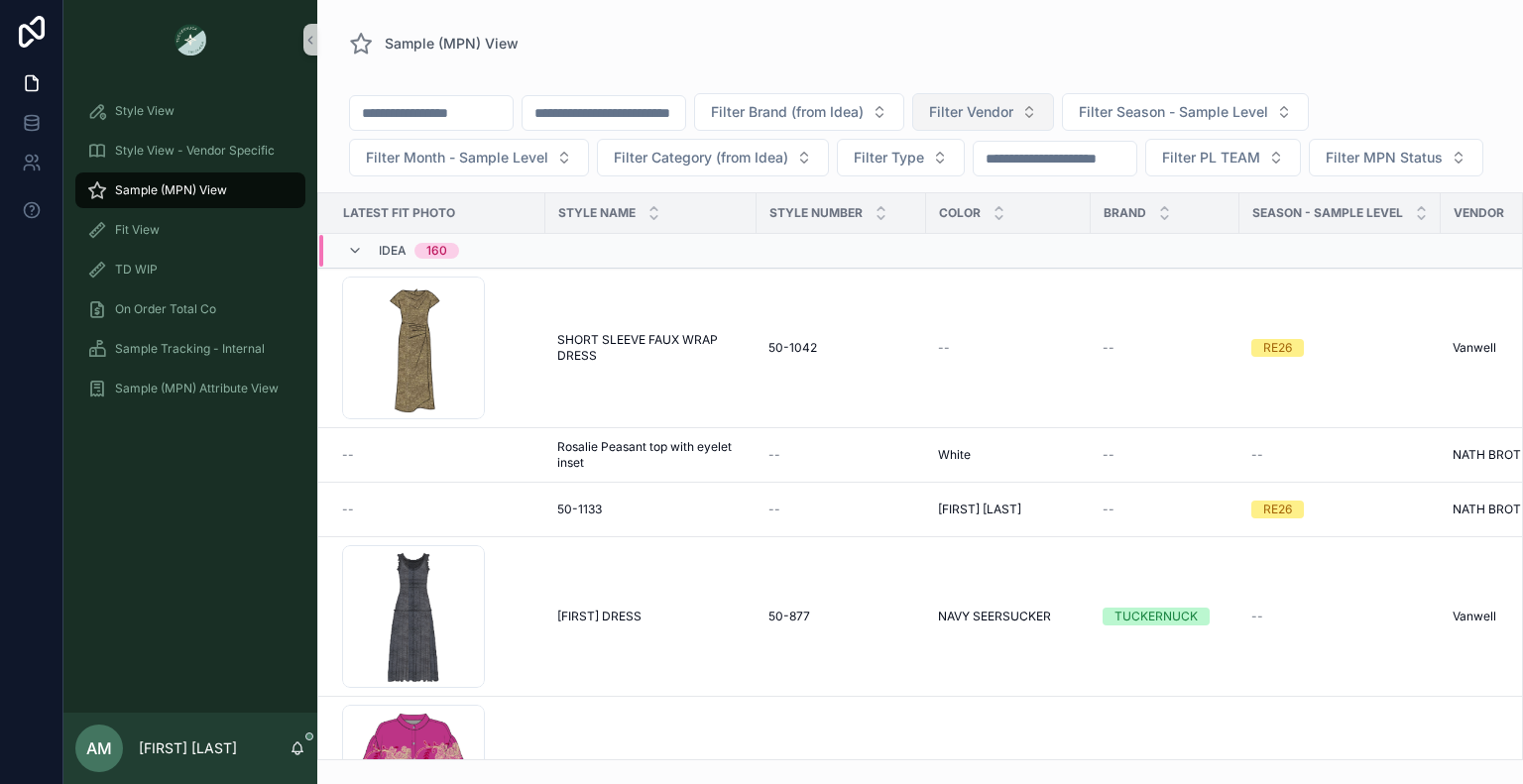 click on "Filter Vendor" at bounding box center [971, 112] 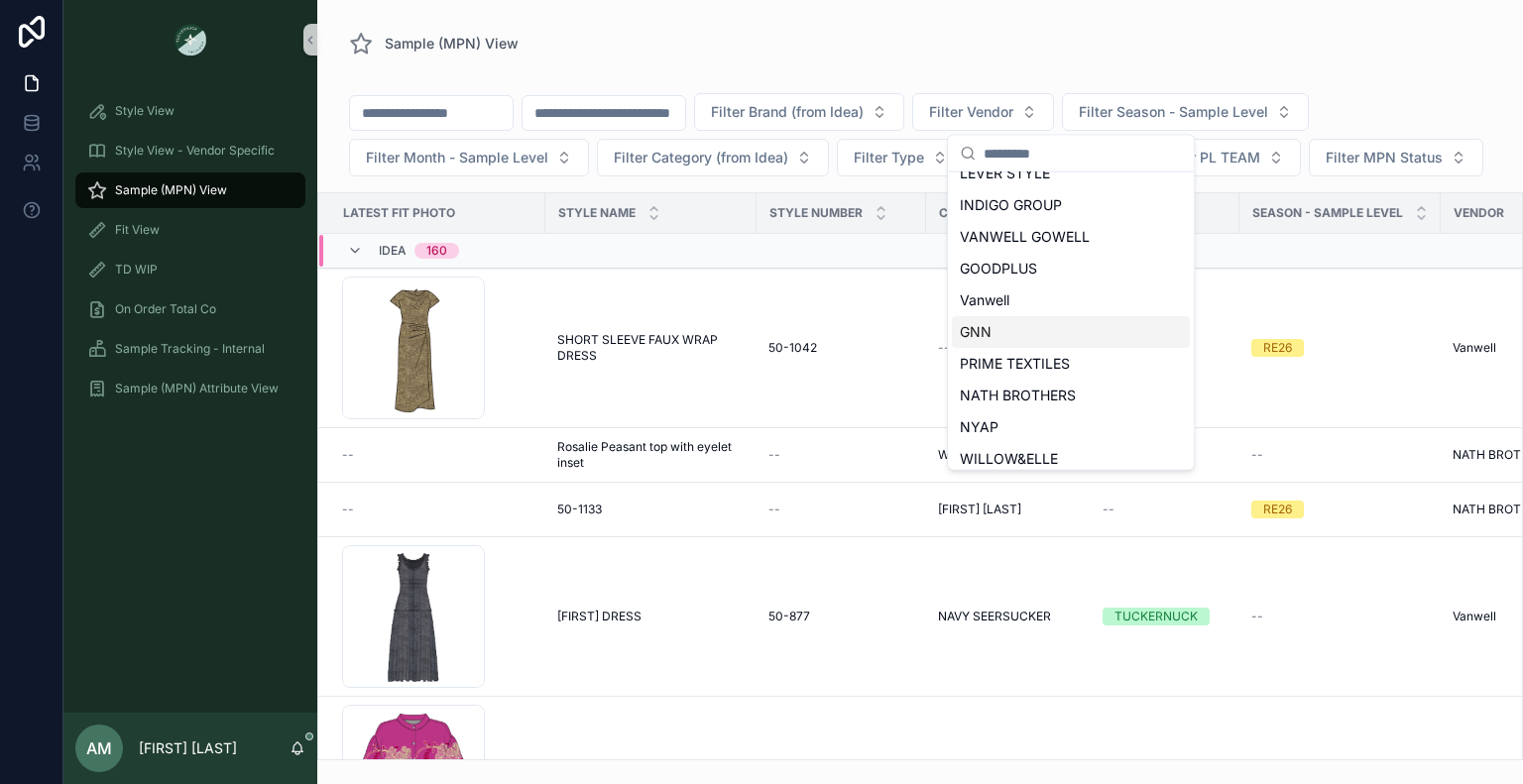 scroll, scrollTop: 916, scrollLeft: 0, axis: vertical 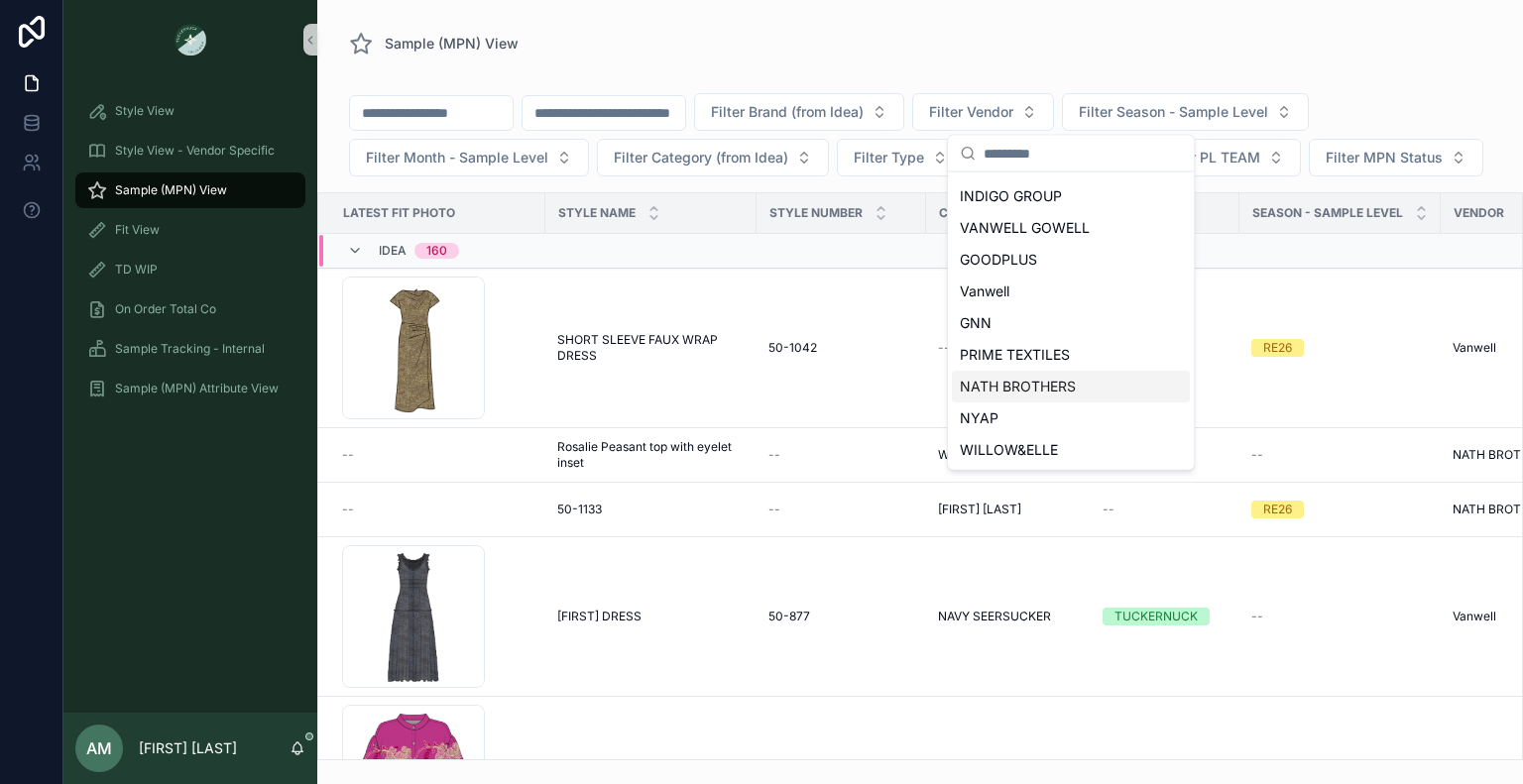 click on "NATH BROTHERS" at bounding box center [1017, 387] 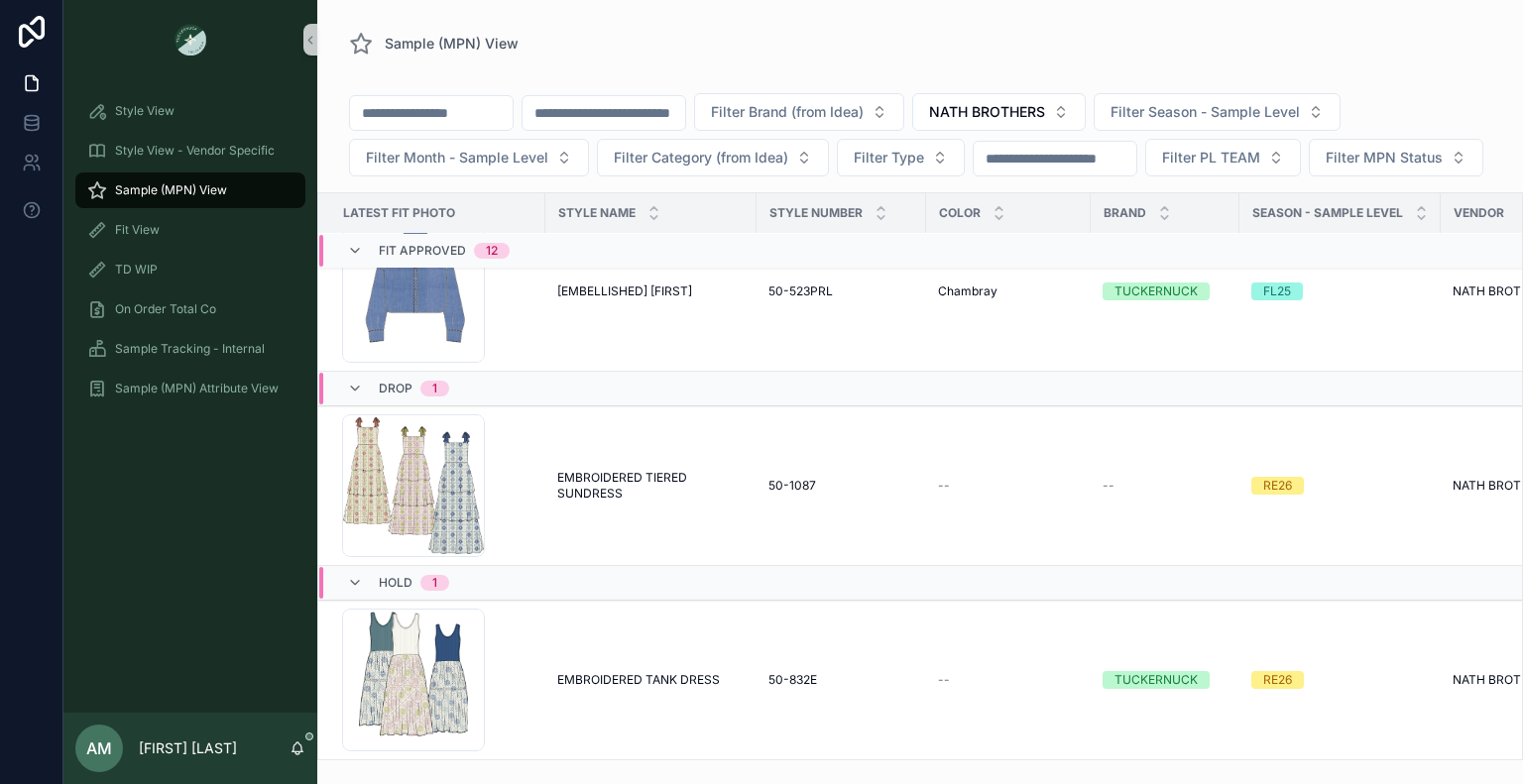 scroll, scrollTop: 6687, scrollLeft: 0, axis: vertical 